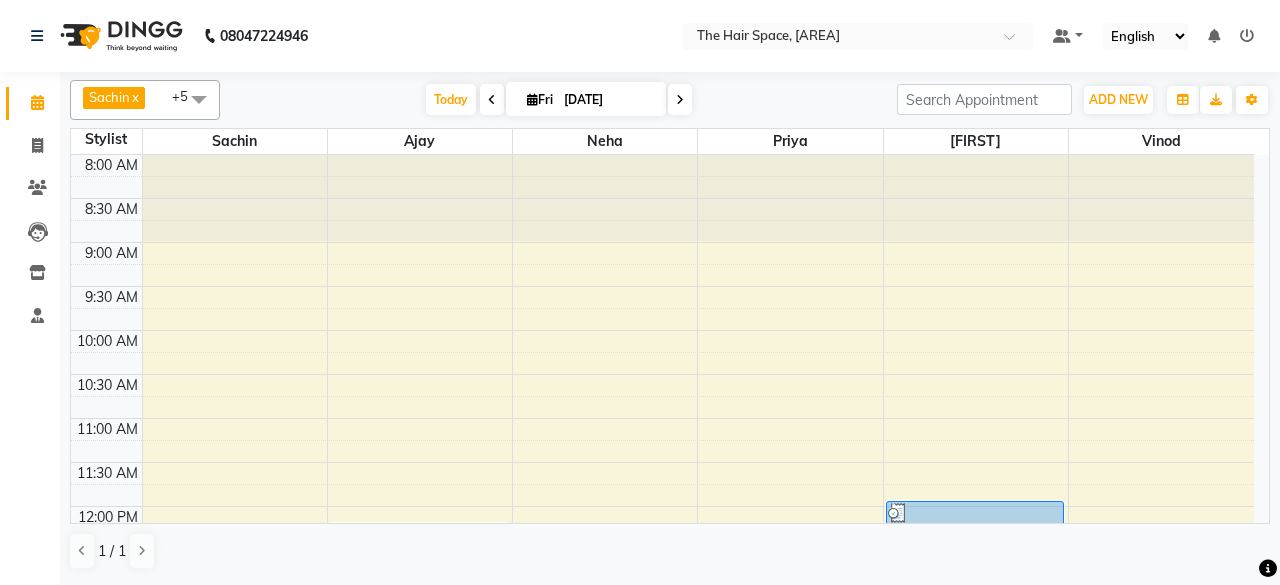 scroll, scrollTop: 0, scrollLeft: 0, axis: both 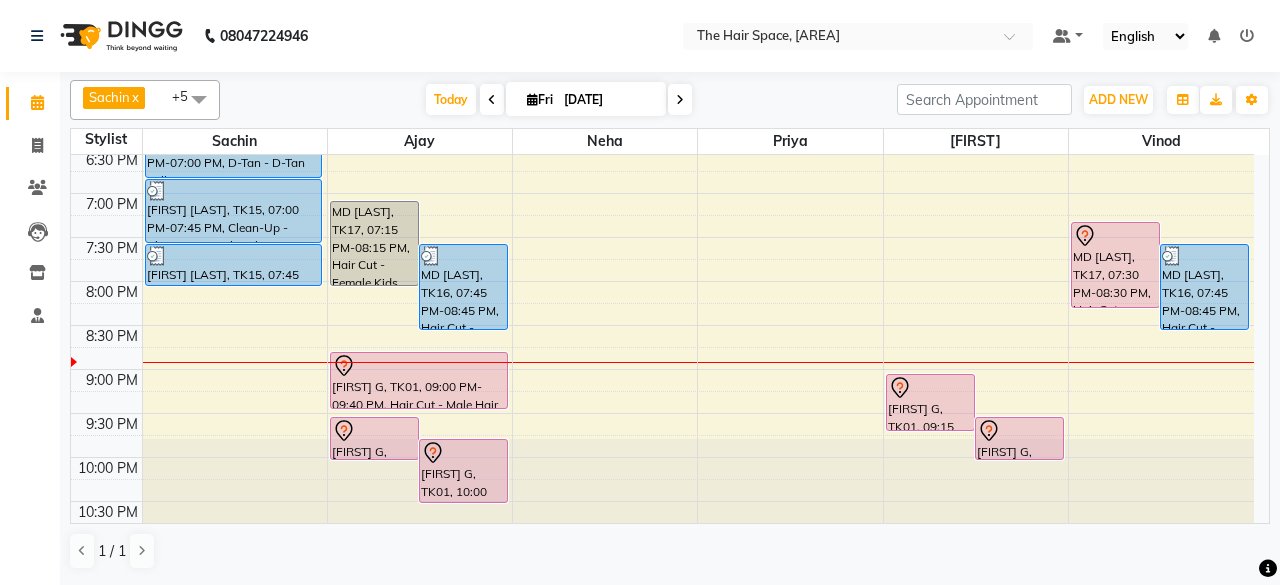 click on "8:00 AM 8:30 AM 9:00 AM 9:30 AM 10:00 AM 10:30 AM 11:00 AM 11:30 AM 12:00 PM 12:30 PM 1:00 PM 1:30 PM 2:00 PM 2:30 PM 3:00 PM 3:30 PM 4:00 PM 4:30 PM 5:00 PM 5:30 PM 6:00 PM 6:30 PM 7:00 PM 7:30 PM 8:00 PM 8:30 PM 9:00 PM 9:30 PM 10:00 PM 10:30 PM     [FIRST] [LAST], TK04, 02:45 PM-03:45 PM, Facials - Facials Regular Facial     [FIRST] IT POLO, TK11, 03:15 PM-03:55 PM, Hair Cut - Male Hair Cut (Senior Stylist)     [FIRST] [LAST], TK05, 02:00 PM-02:30 PM, Waxing - Face Wax Upper Lip     [FIRST] IT POLO, TK11, 04:00 PM-04:30 PM, Beard - Beard     [FIRST] [LAST], TK04, 04:30 PM-05:15 PM, Threading - Threading Eyebrows (₹60),Threading - Threading Upper Lip (₹30)     [FIRST] [LAST], TK15, 05:15 PM-05:45 PM, Threading - Threading Eyebrows     [FIRST] [LAST], TK15, 05:45 PM-06:00 PM, Threading - Threading Upper Lip     [FIRST] [LAST], TK15, 06:00 PM-06:15 PM, Threading - Threading Forehead     [FIRST] [LAST], TK15, 06:15 PM-07:00 PM, D-Tan - D-Tan Full Arms" at bounding box center [662, -115] 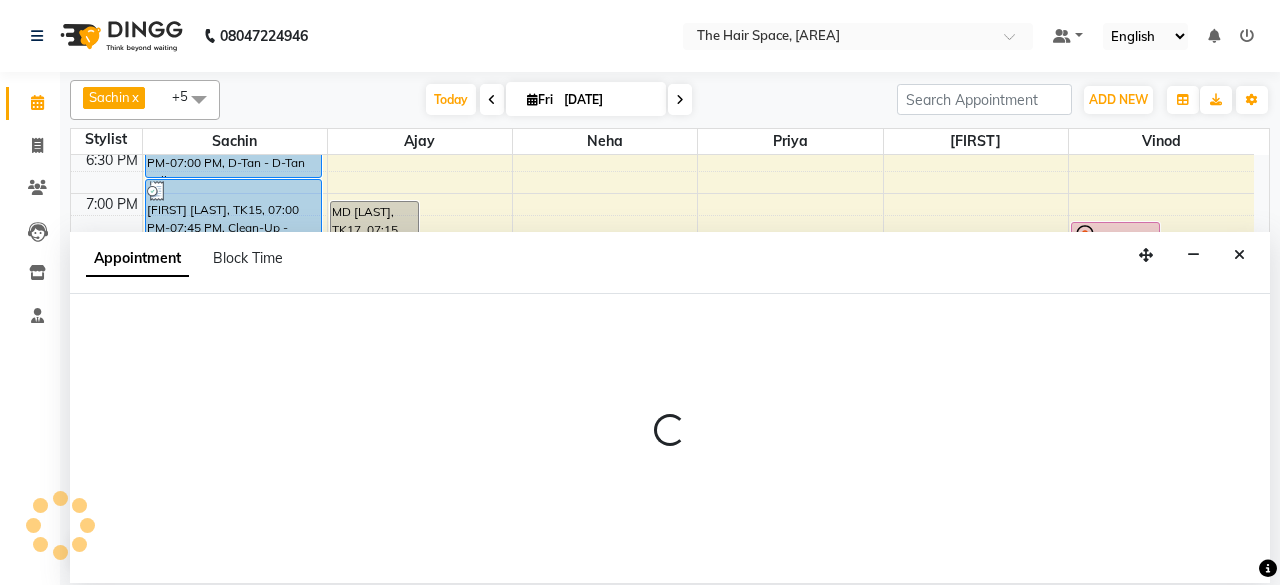 select on "52136" 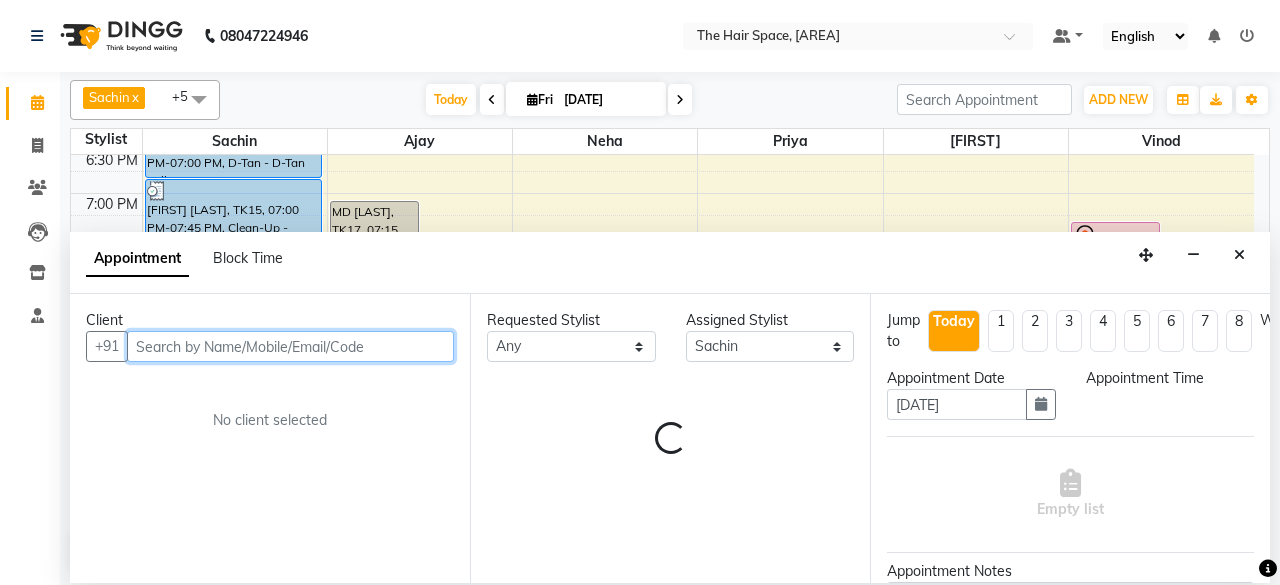 select on "1215" 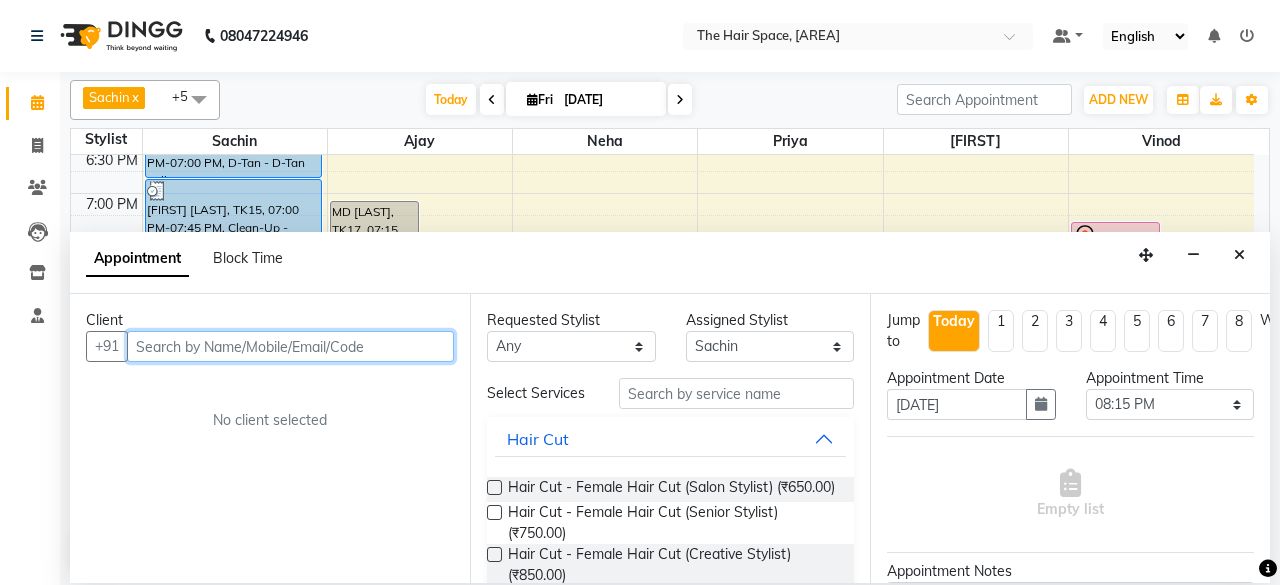click at bounding box center (290, 346) 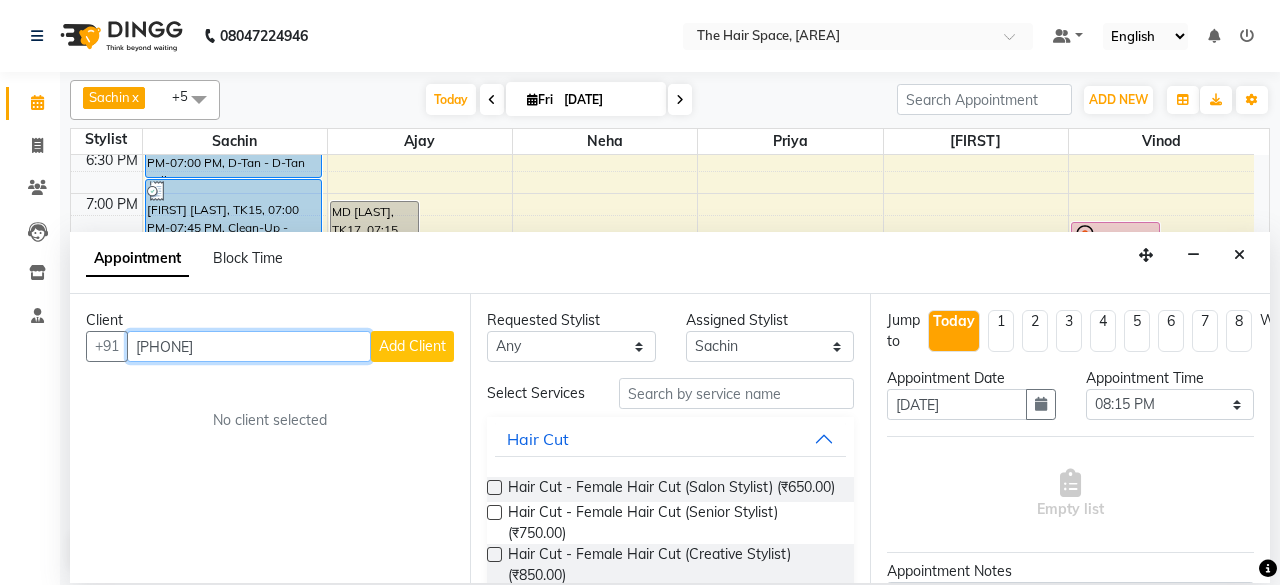 type on "[PHONE]" 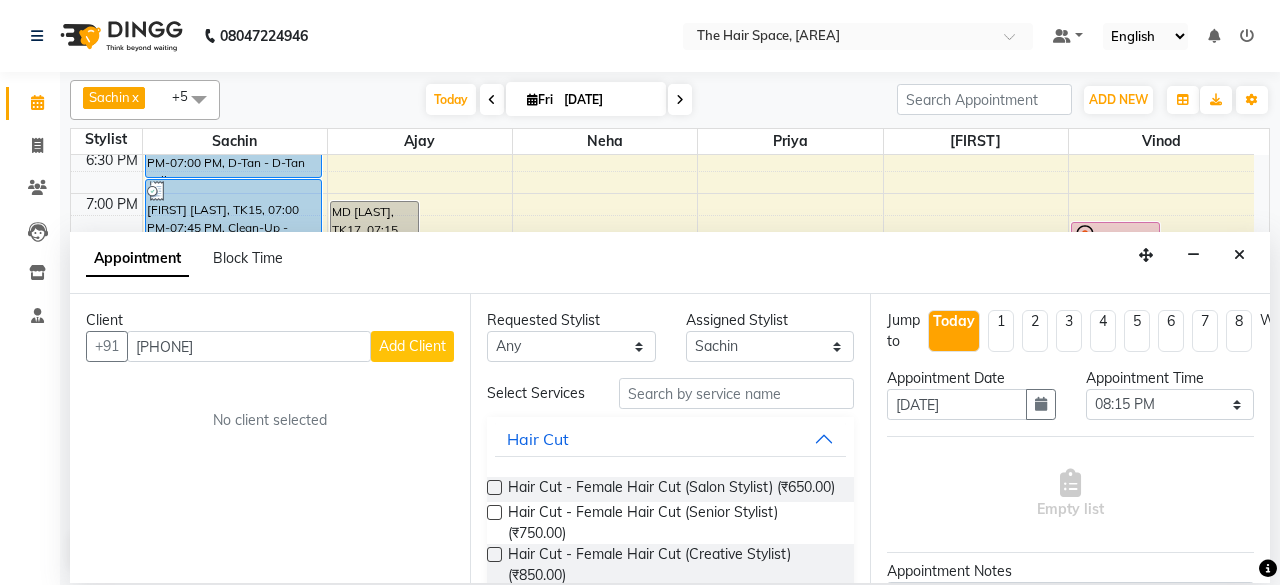 click on "Add Client" at bounding box center [412, 346] 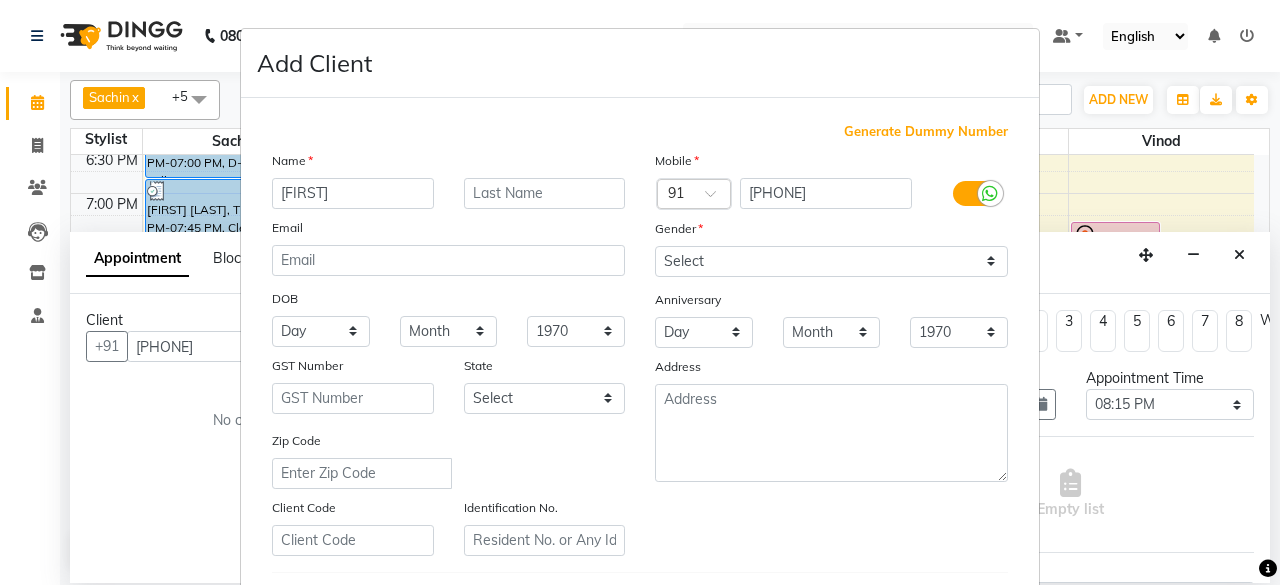 type on "[FIRST]" 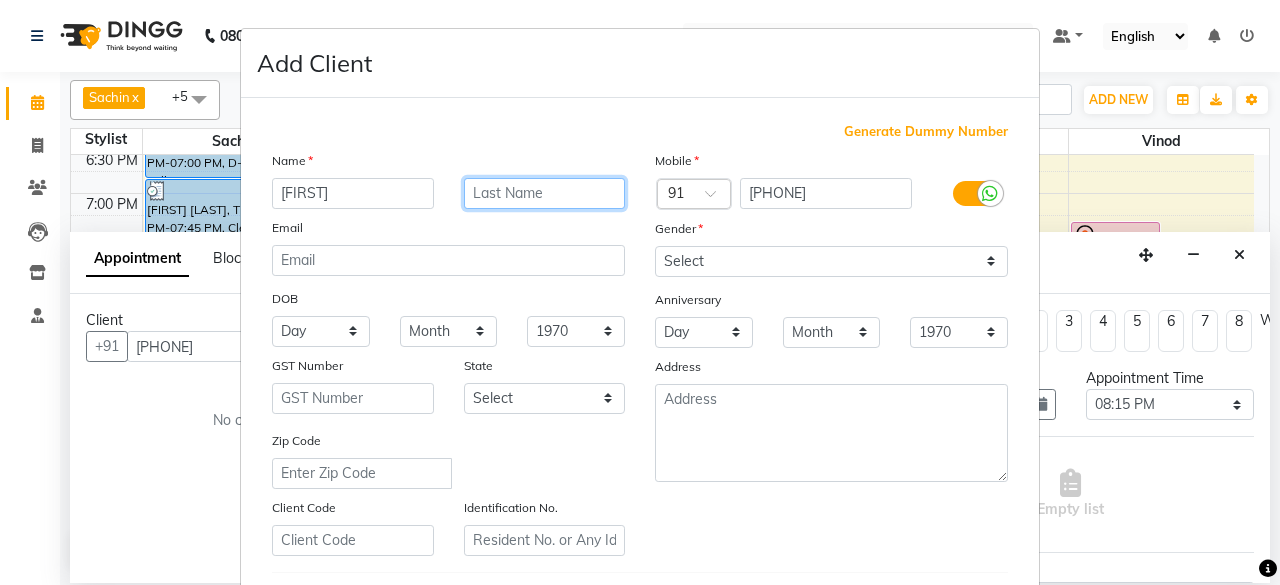 drag, startPoint x: 493, startPoint y: 191, endPoint x: 533, endPoint y: 195, distance: 40.1995 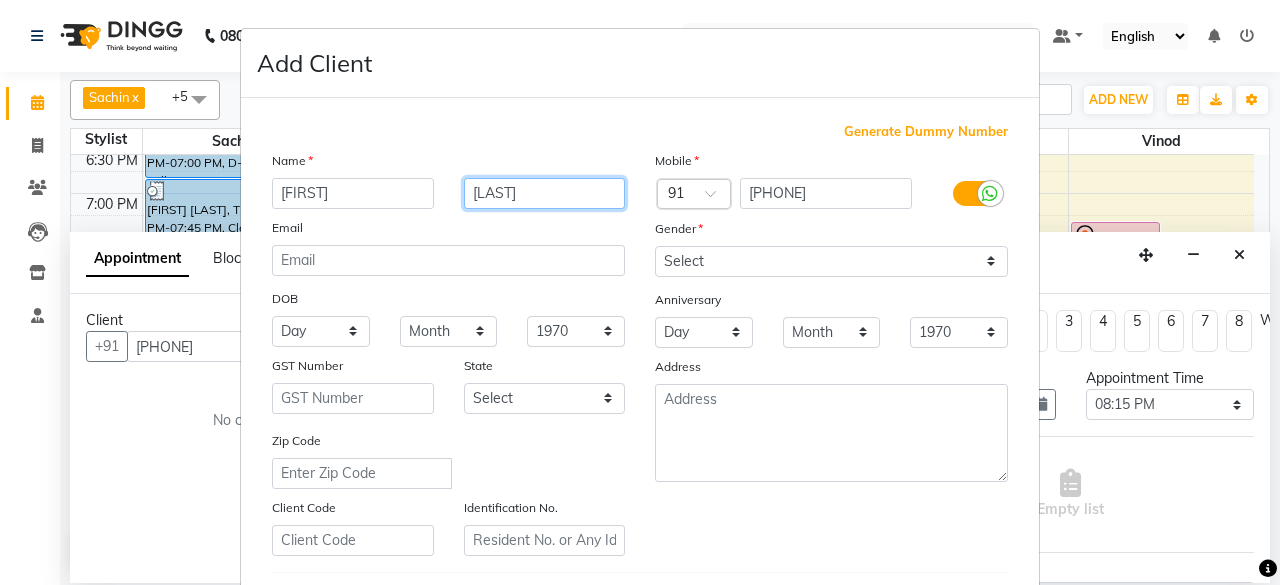 type on "[LAST]" 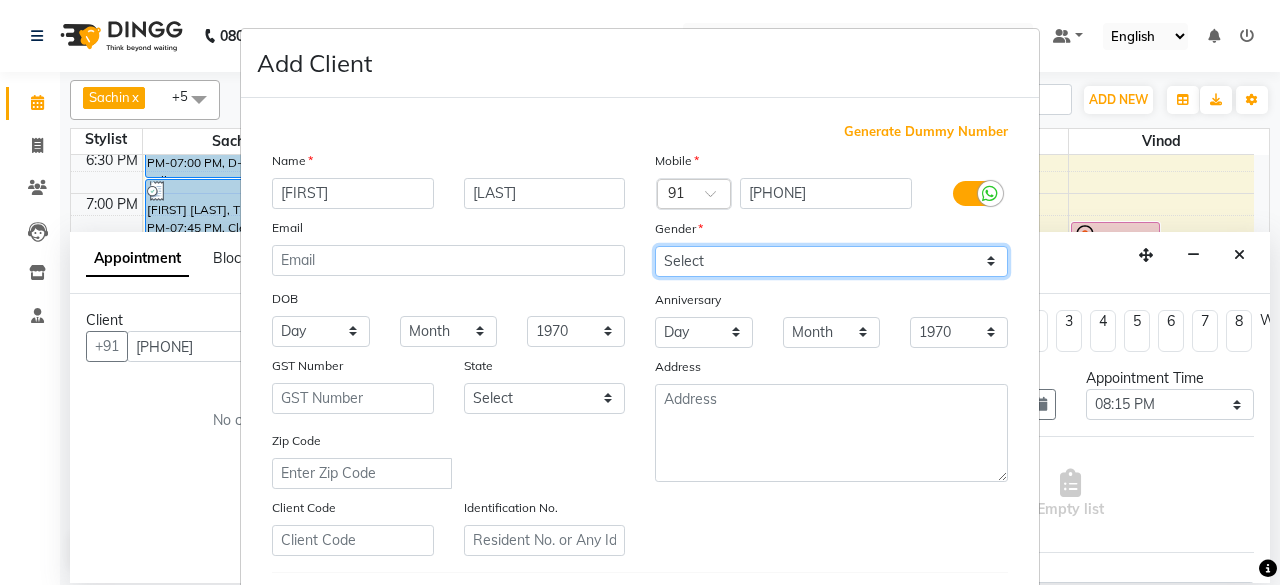 click on "Select Male Female Other Prefer Not To Say" at bounding box center [831, 261] 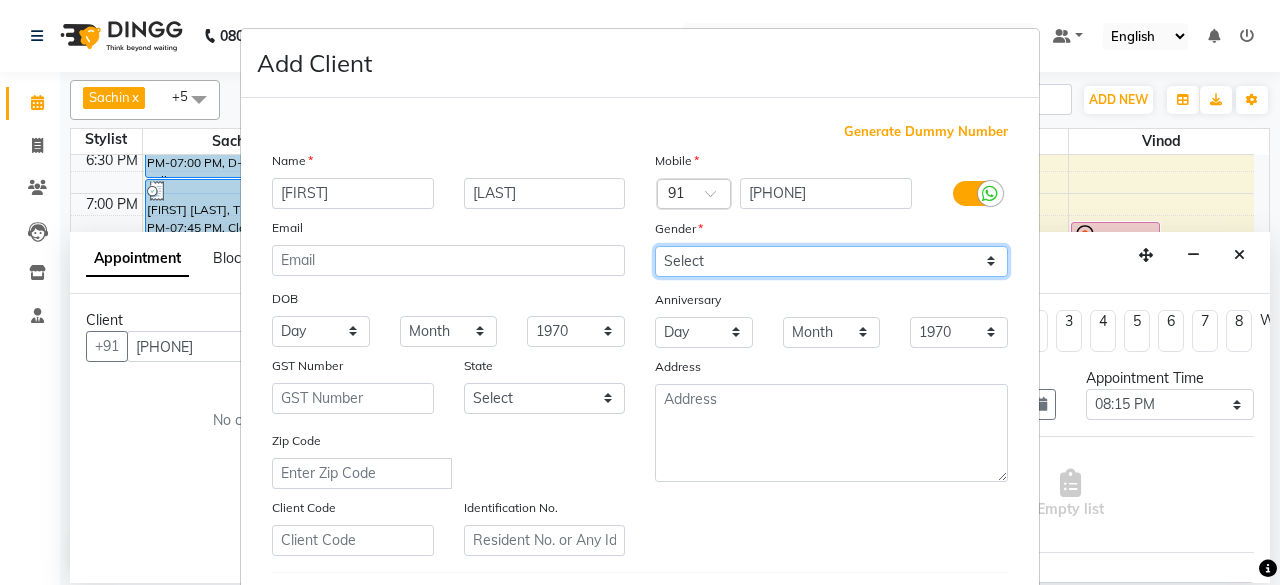 select on "female" 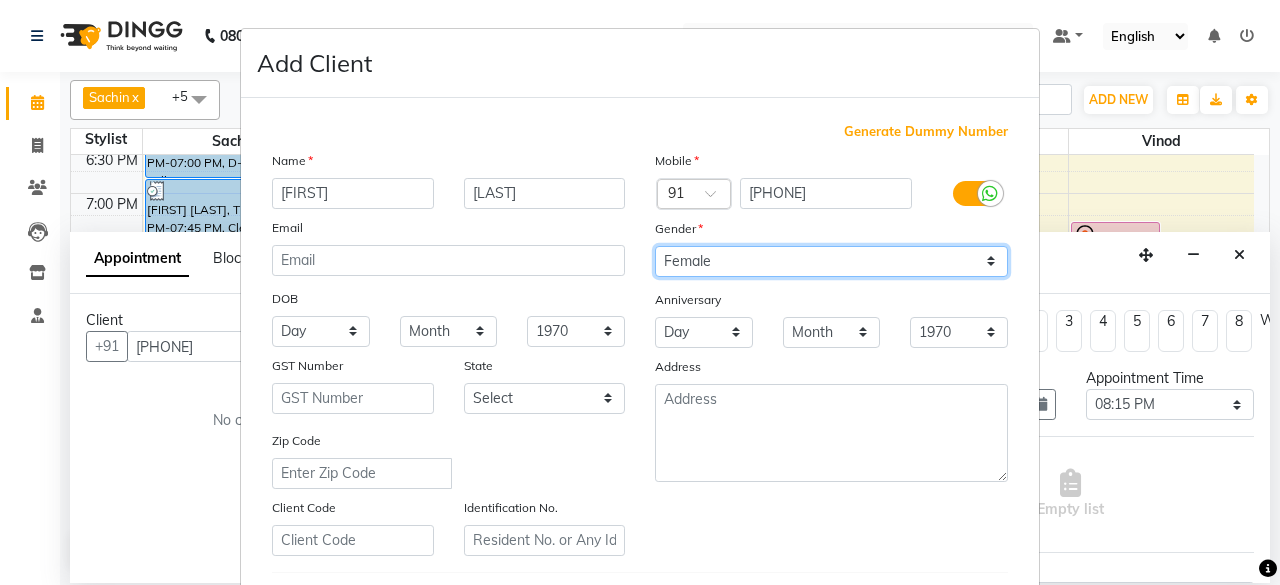 click on "Select Male Female Other Prefer Not To Say" at bounding box center [831, 261] 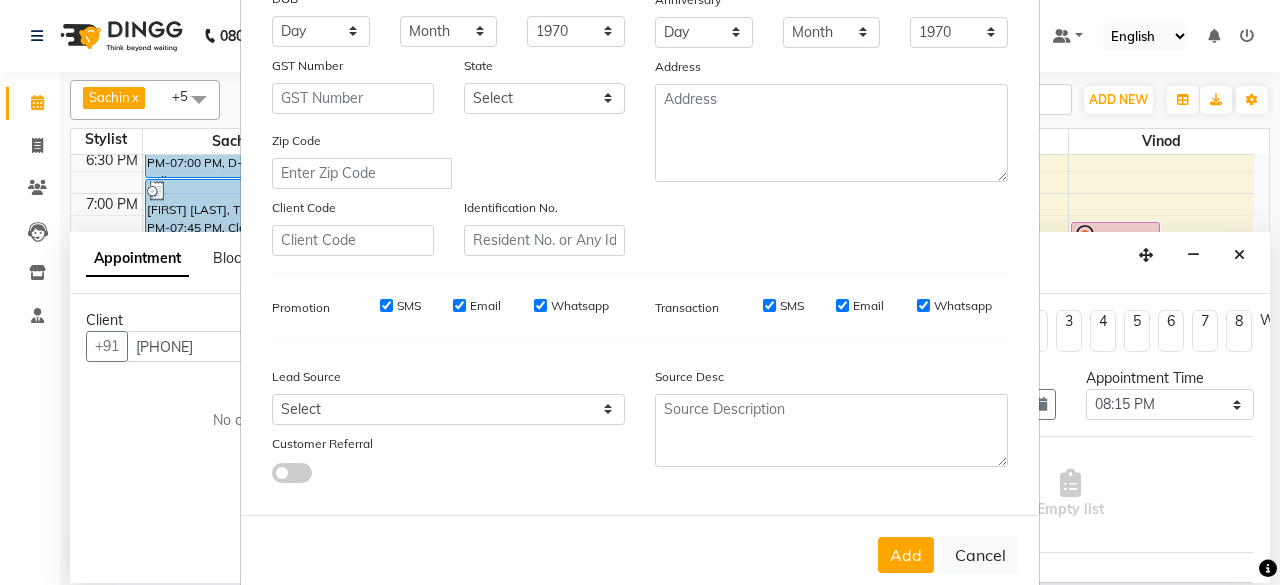 scroll, scrollTop: 334, scrollLeft: 0, axis: vertical 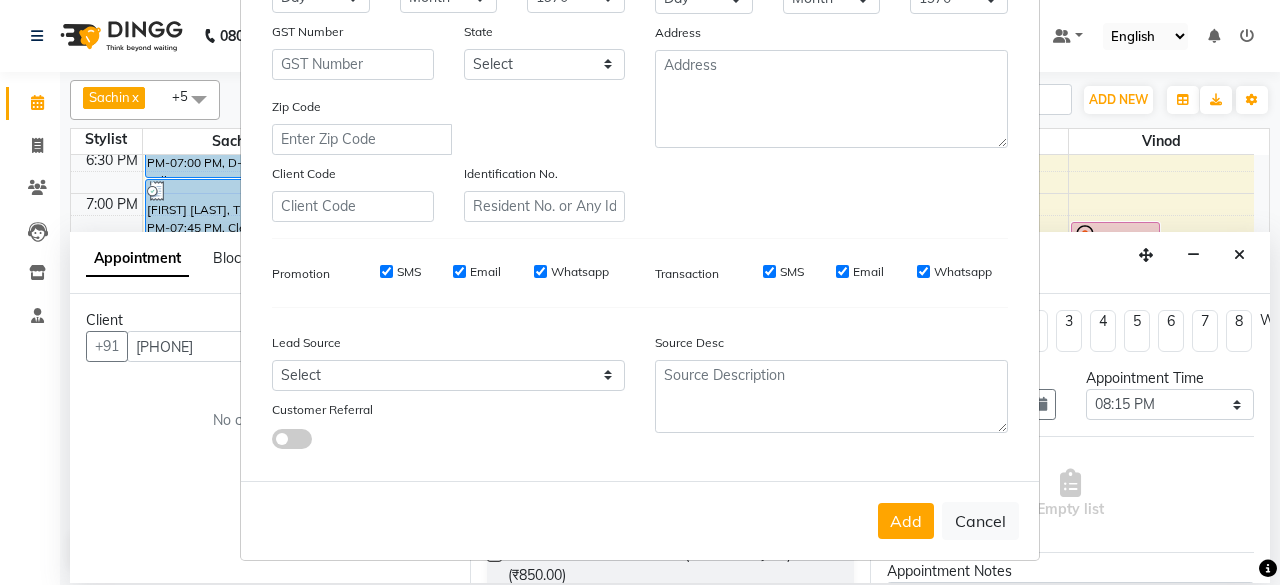 click on "Add" at bounding box center [906, 521] 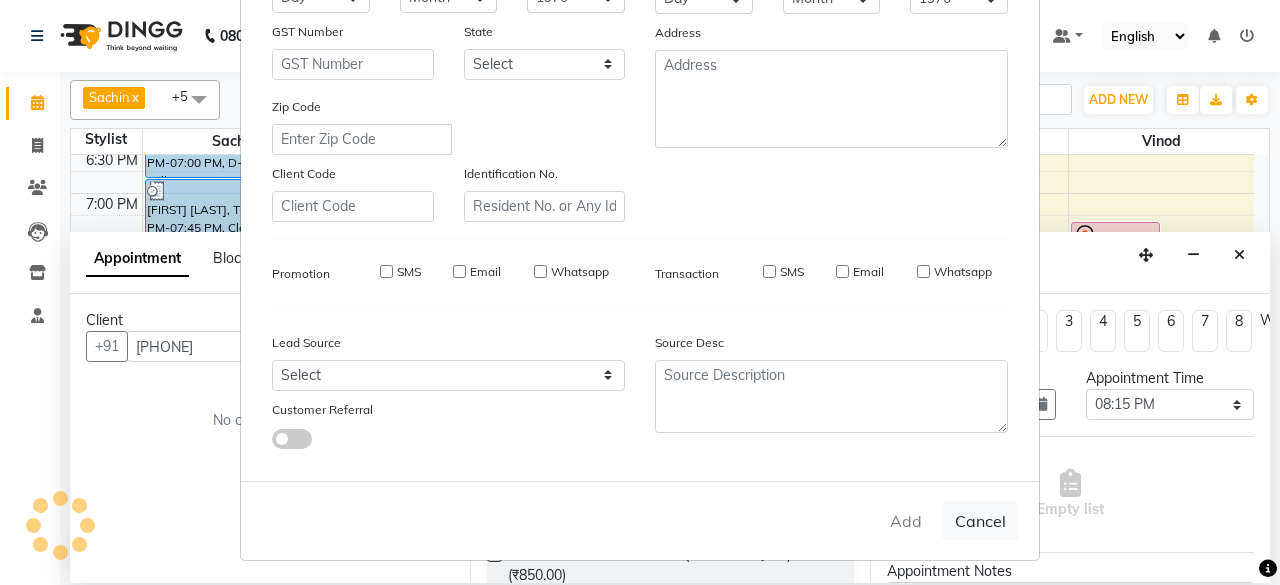 type 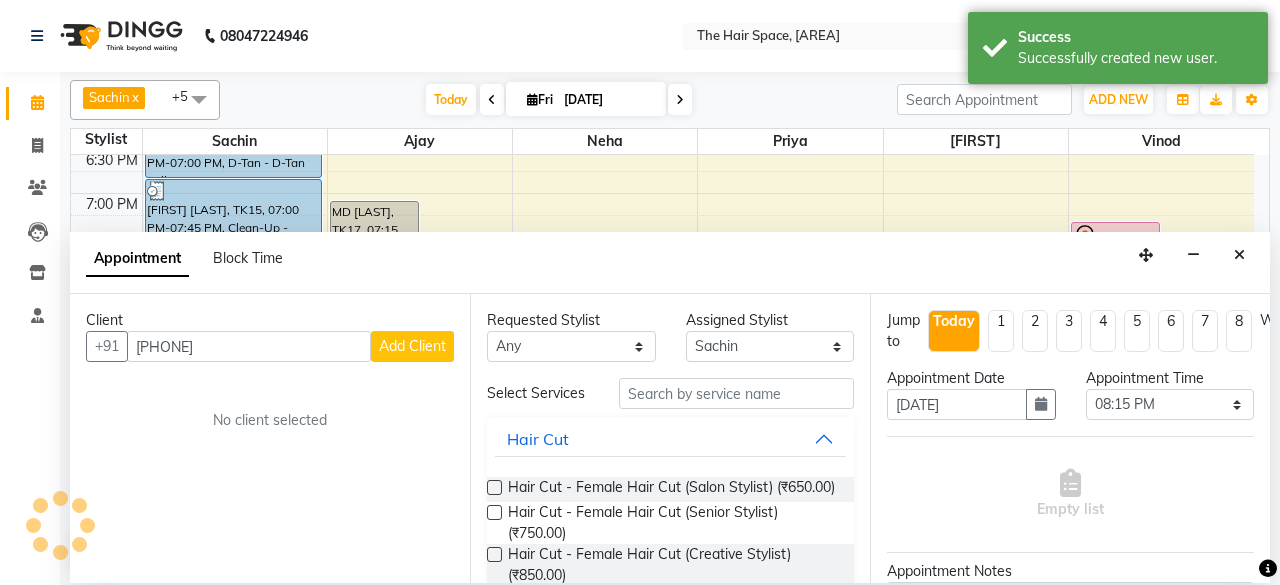 scroll, scrollTop: 0, scrollLeft: 0, axis: both 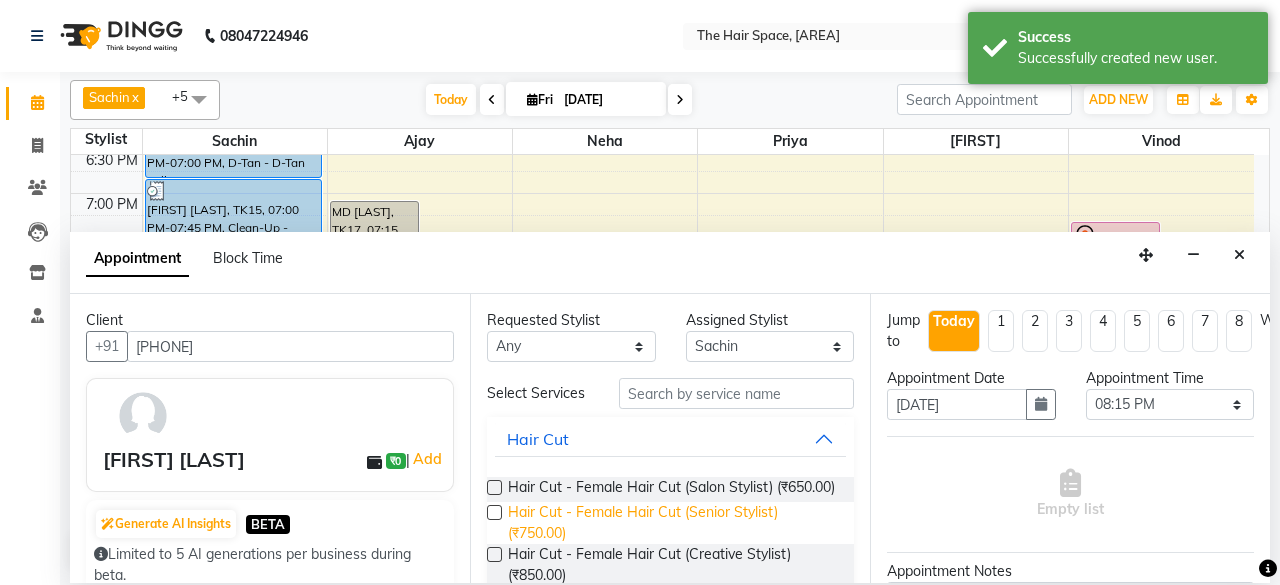 click on "Hair Cut - Female Hair Cut (Senior Stylist) (₹750.00)" at bounding box center (673, 523) 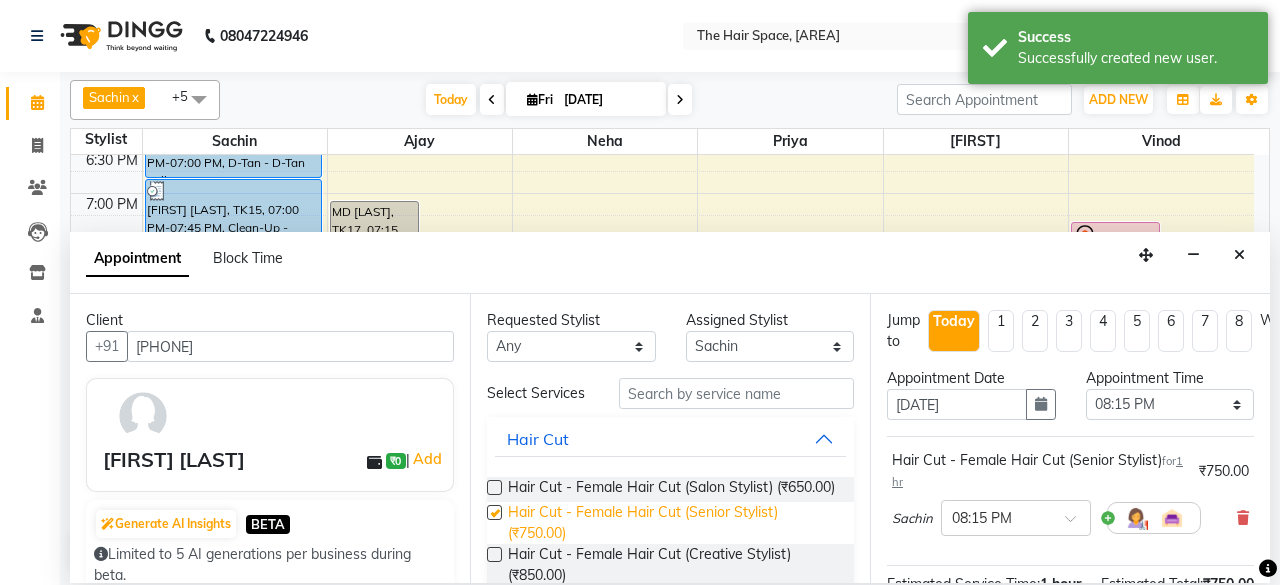 checkbox on "false" 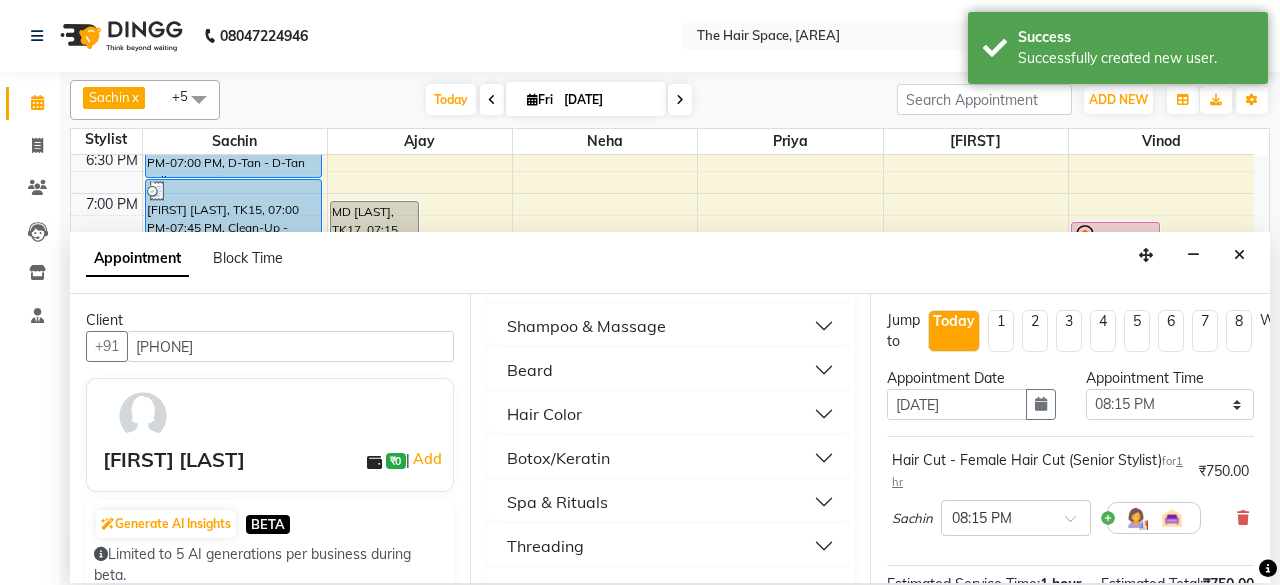 scroll, scrollTop: 800, scrollLeft: 0, axis: vertical 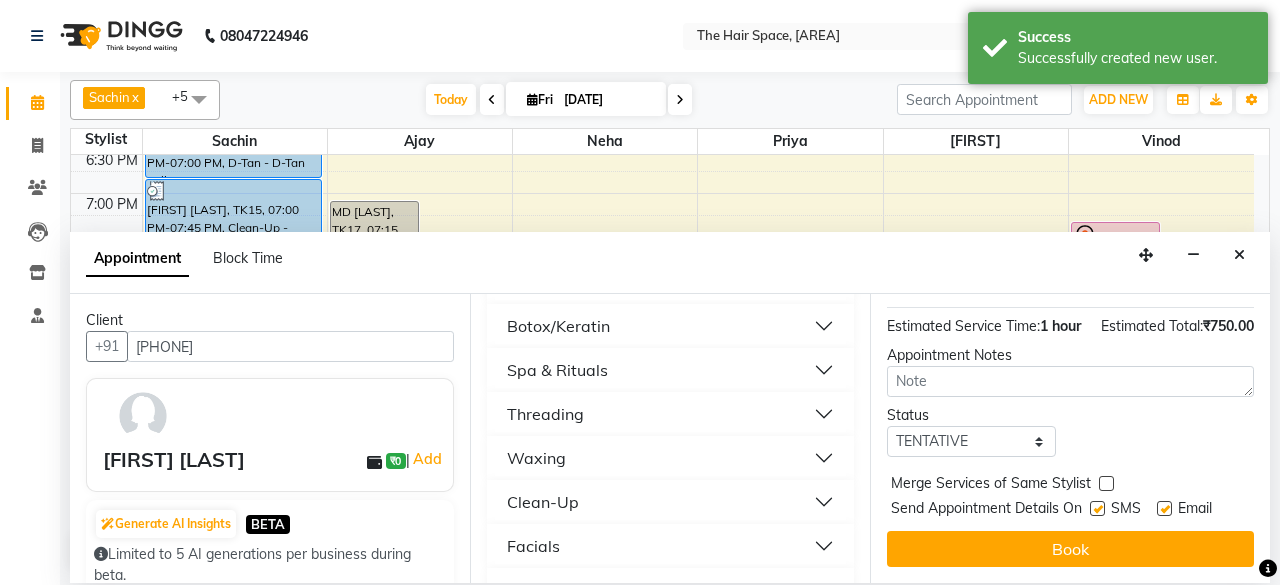 click at bounding box center (1097, 508) 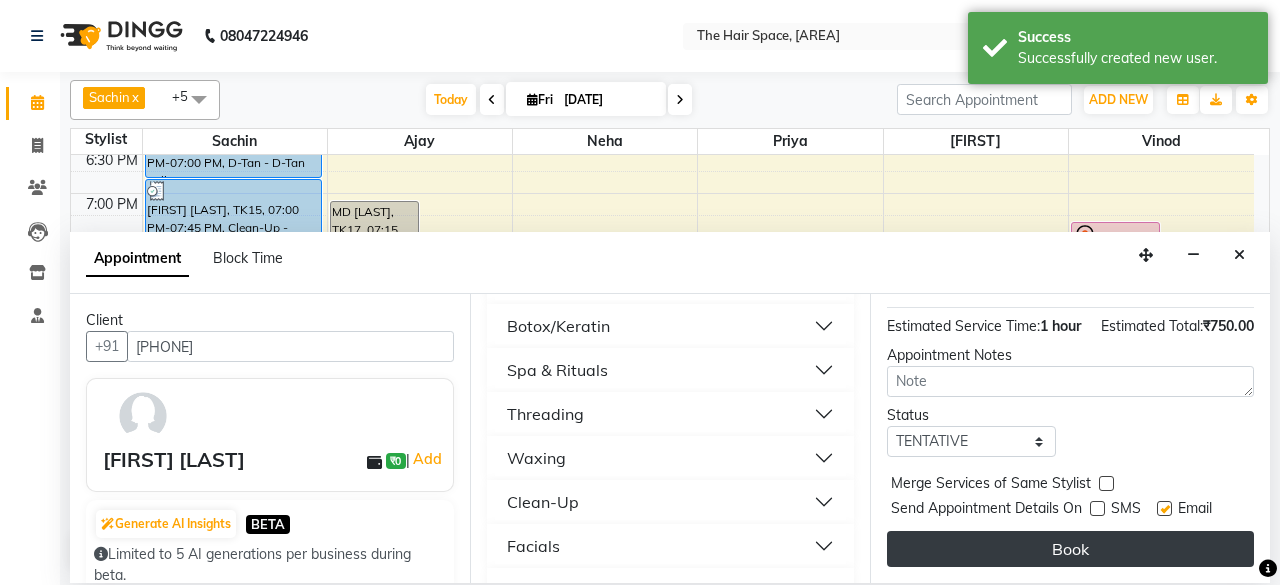 drag, startPoint x: 1166, startPoint y: 490, endPoint x: 1116, endPoint y: 543, distance: 72.862885 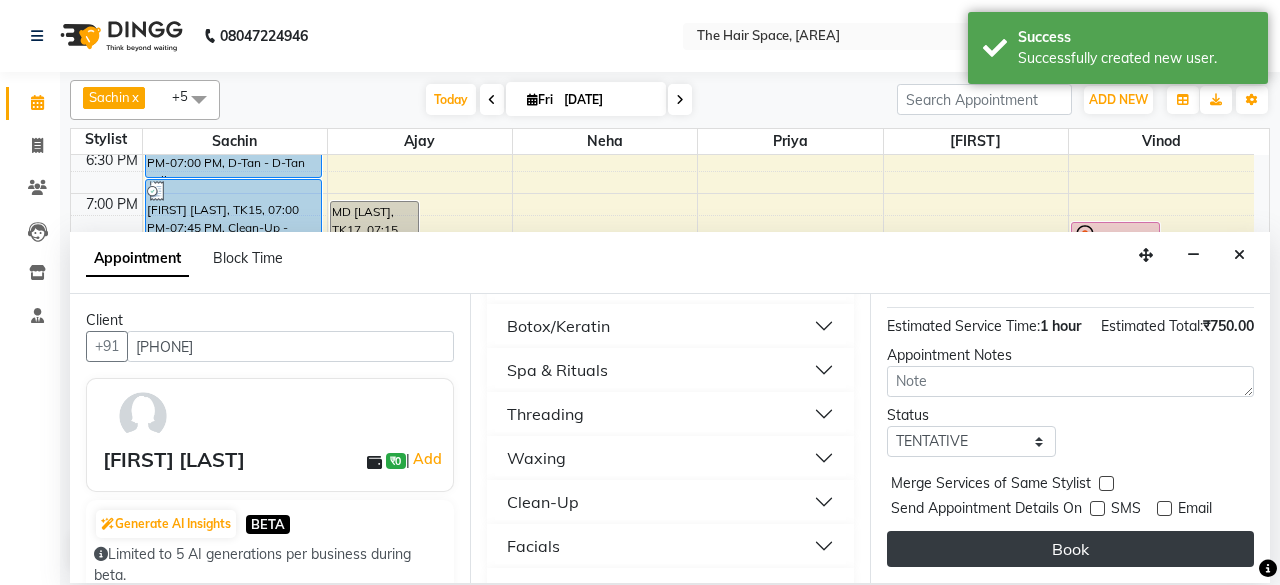 drag, startPoint x: 1102, startPoint y: 532, endPoint x: 1049, endPoint y: 520, distance: 54.34151 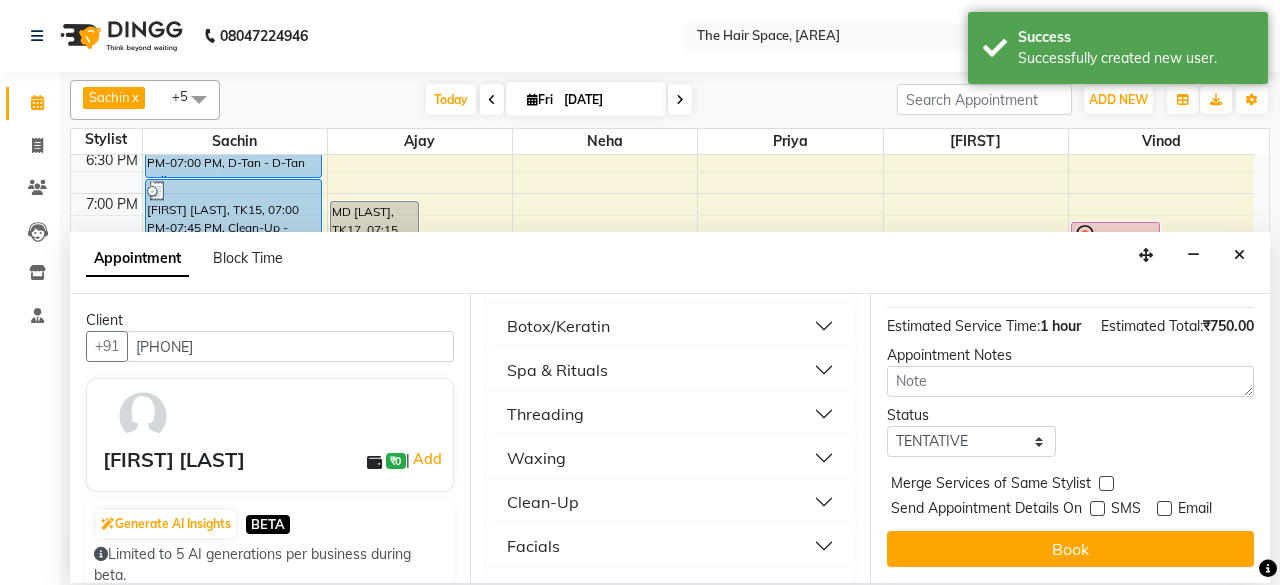click on "Book" at bounding box center (1070, 549) 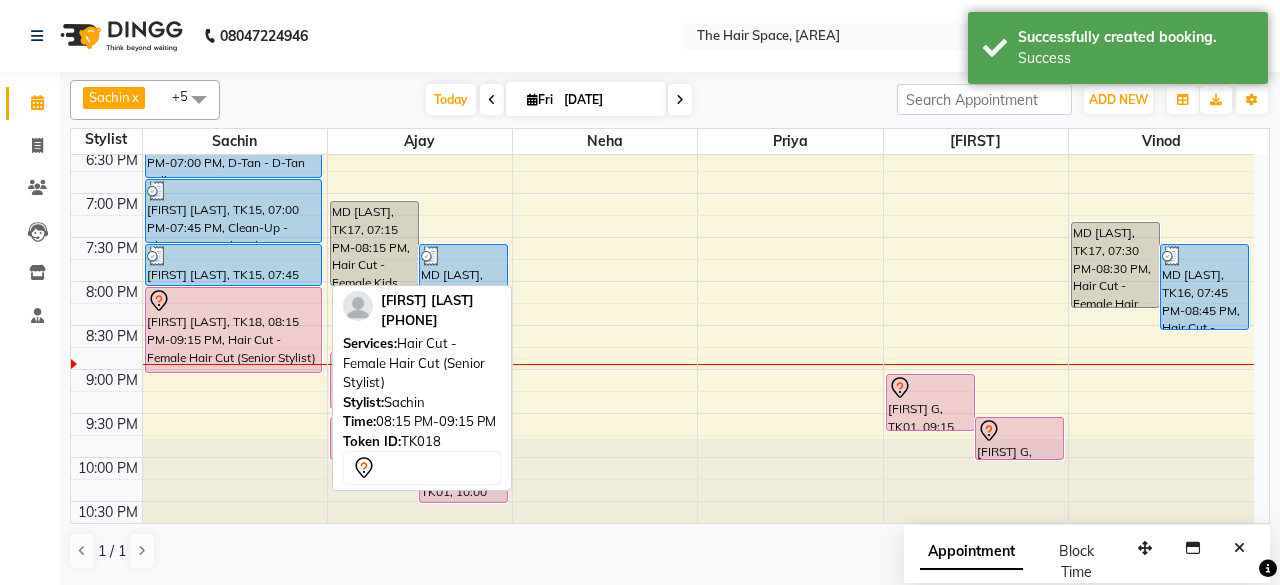 click on "[FIRST] [LAST], TK18, 08:15 PM-09:15 PM, Hair Cut - Female Hair Cut (Senior Stylist)" at bounding box center [234, 330] 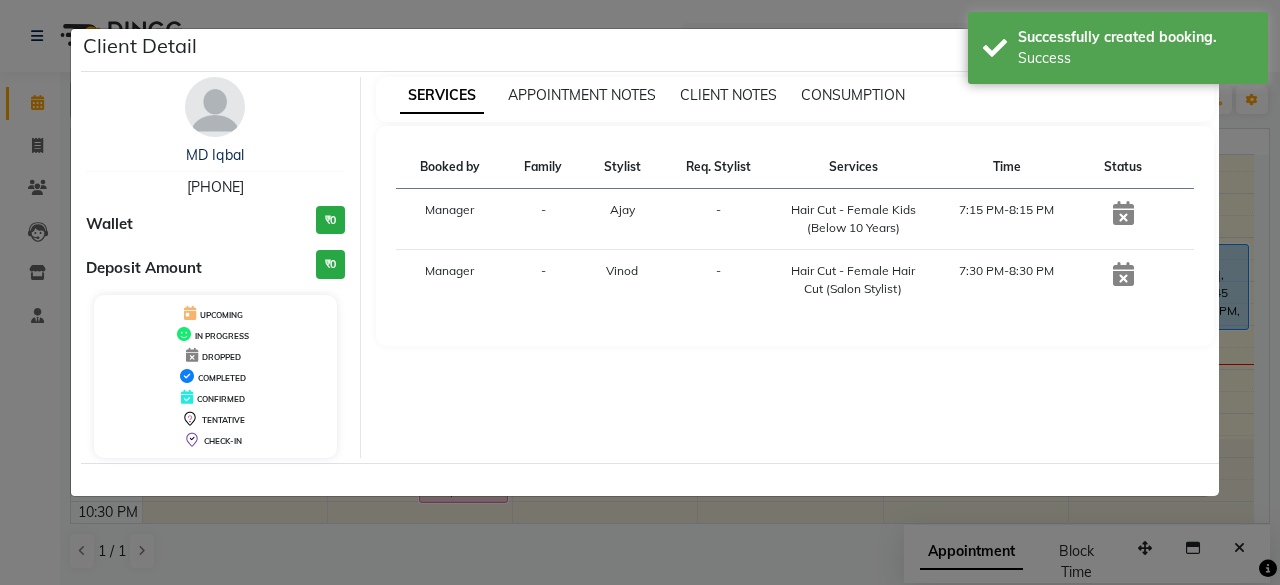 select on "7" 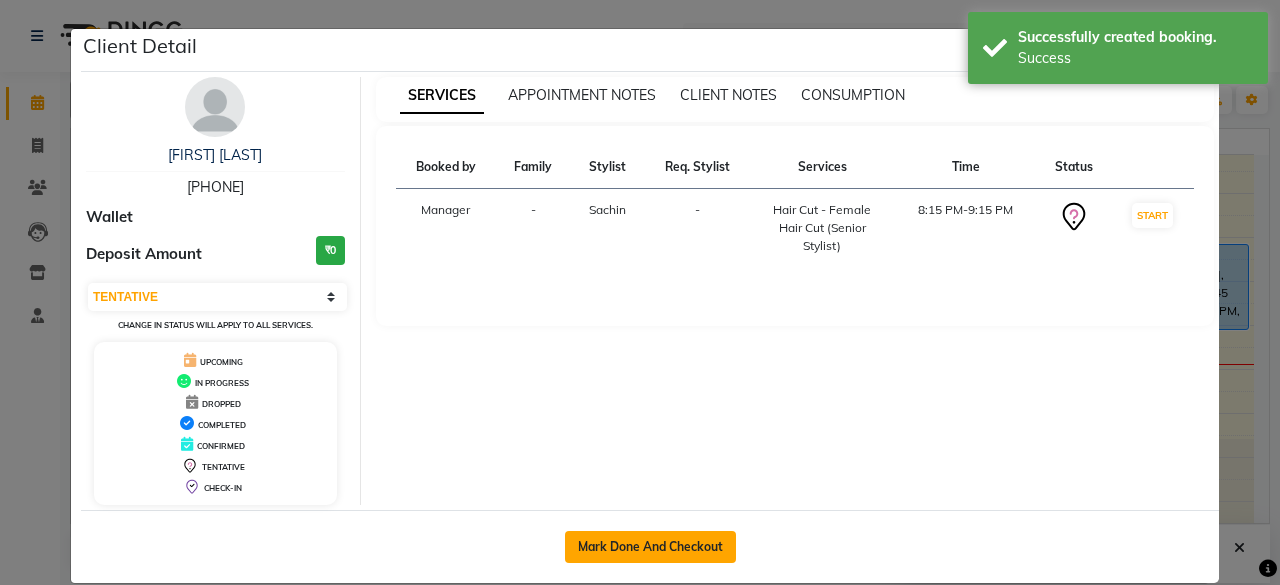 click on "Mark Done And Checkout" 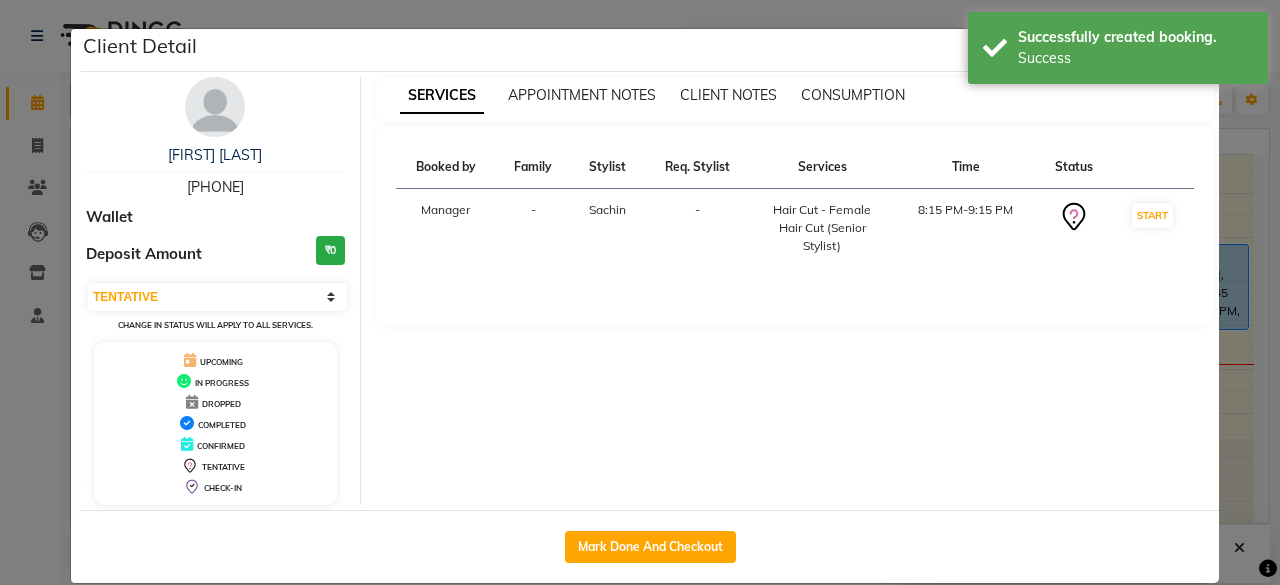 select on "service" 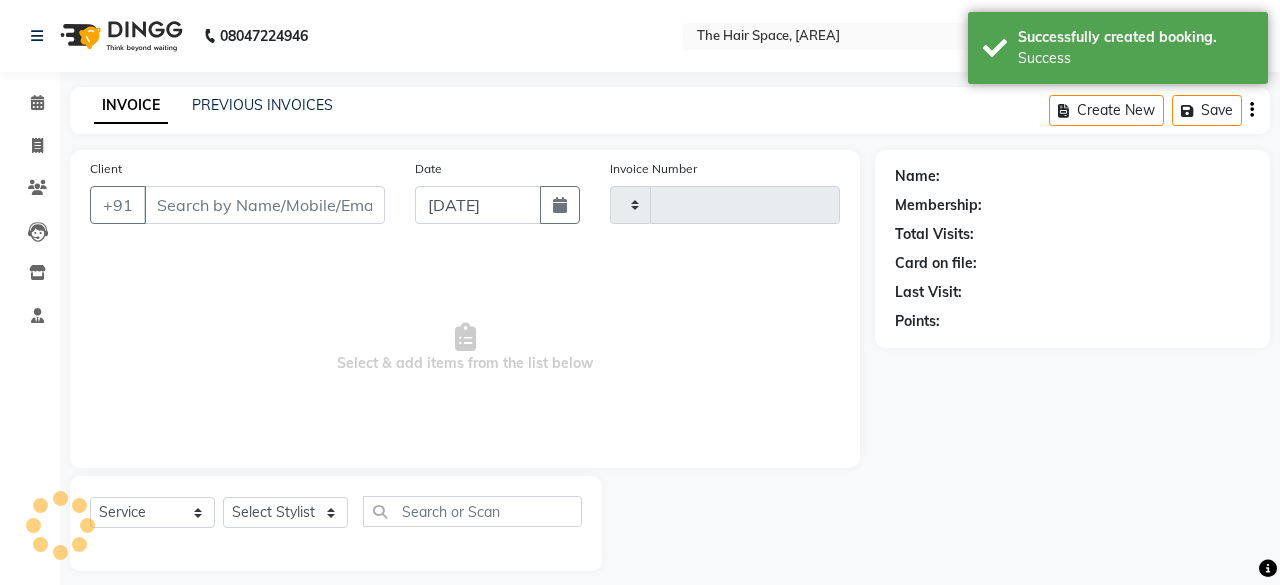 type on "1664" 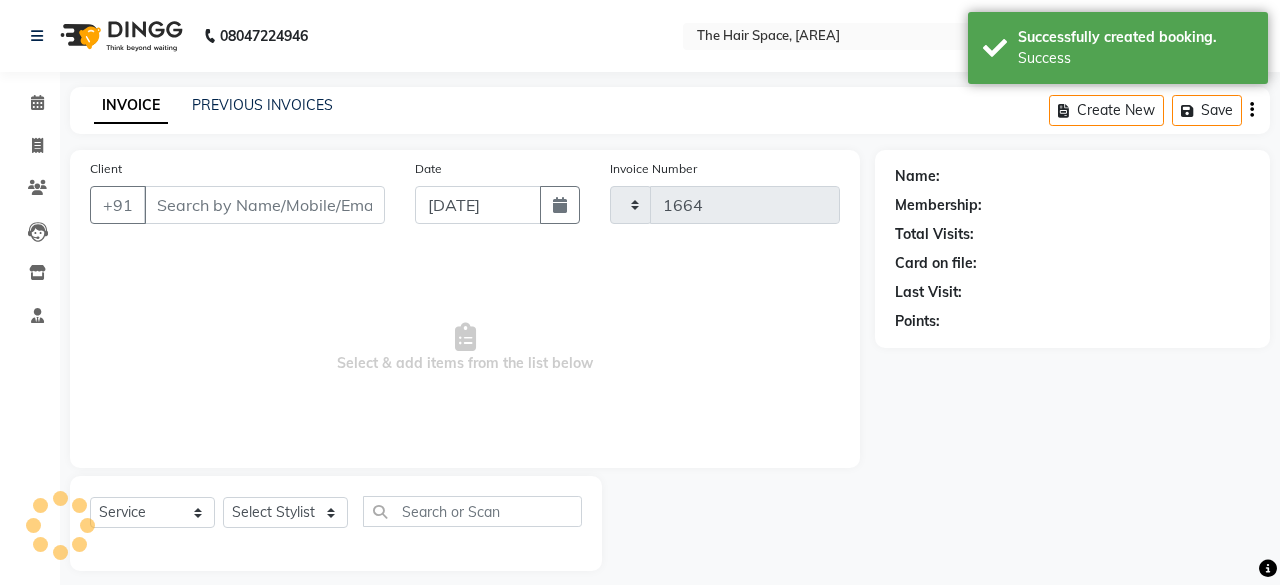 select on "6697" 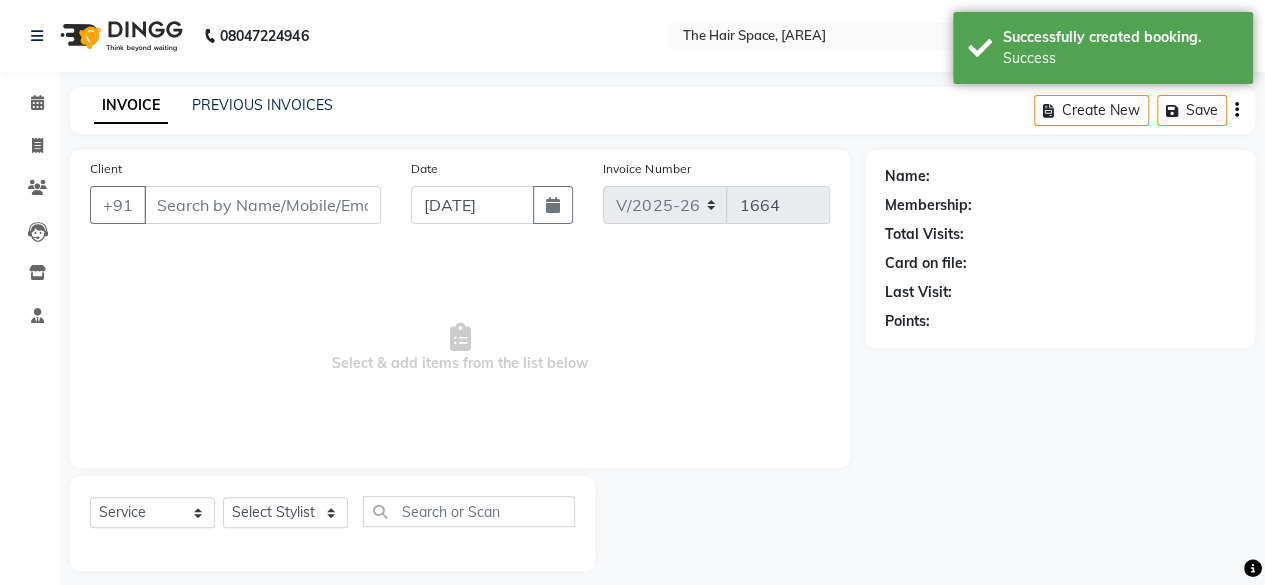 type on "[PHONE]" 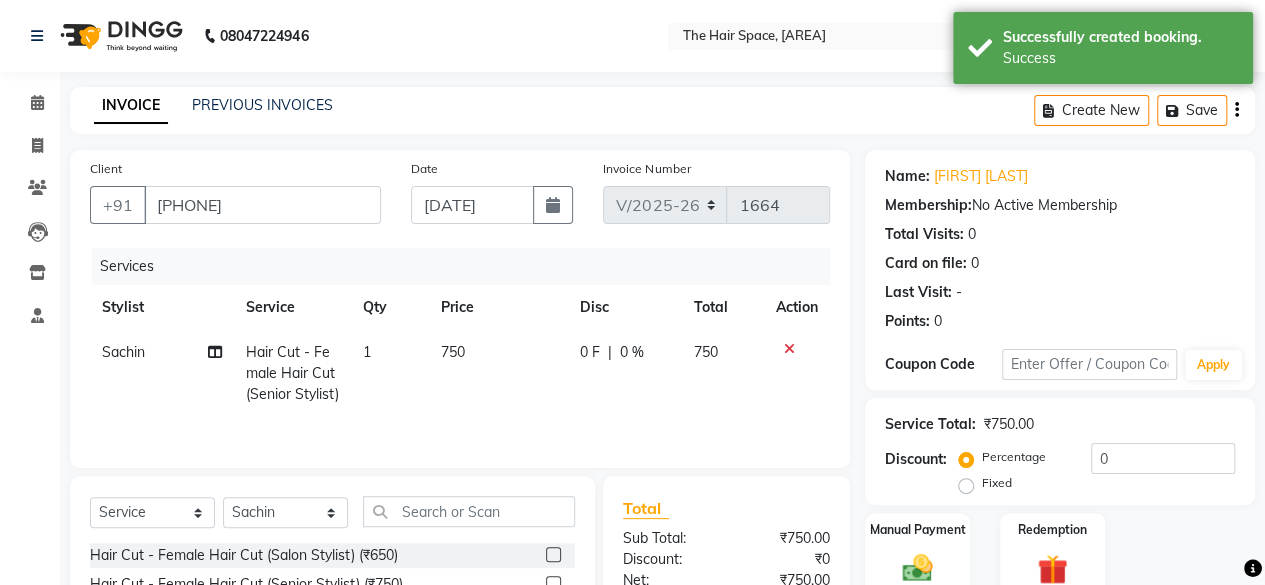 drag, startPoint x: 461, startPoint y: 325, endPoint x: 460, endPoint y: 336, distance: 11.045361 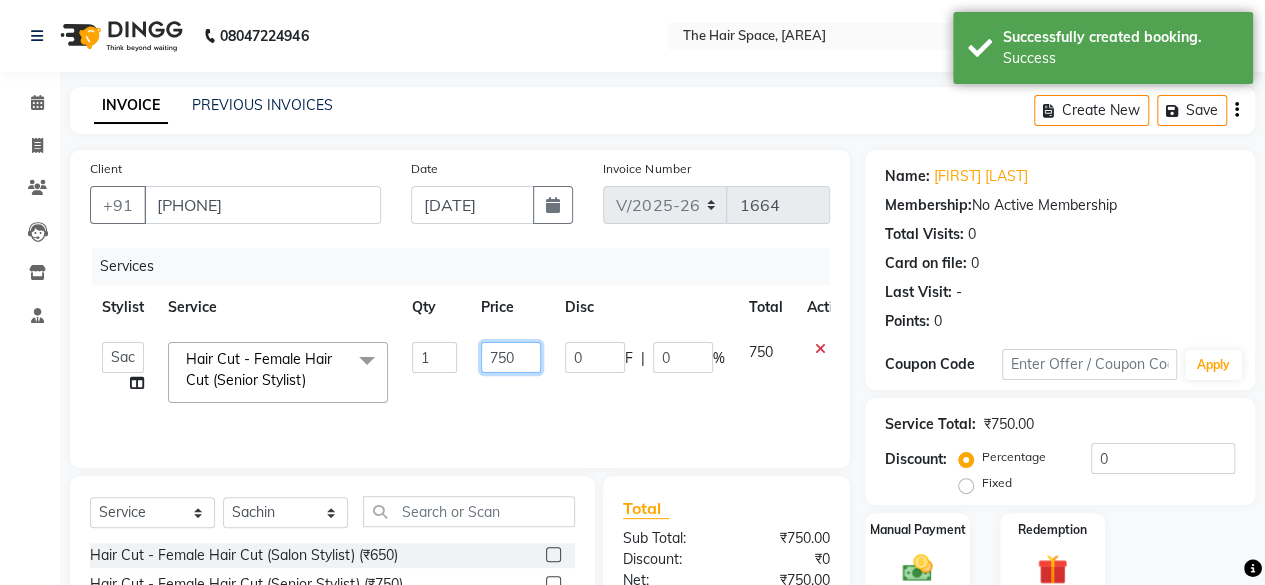 click on "750" 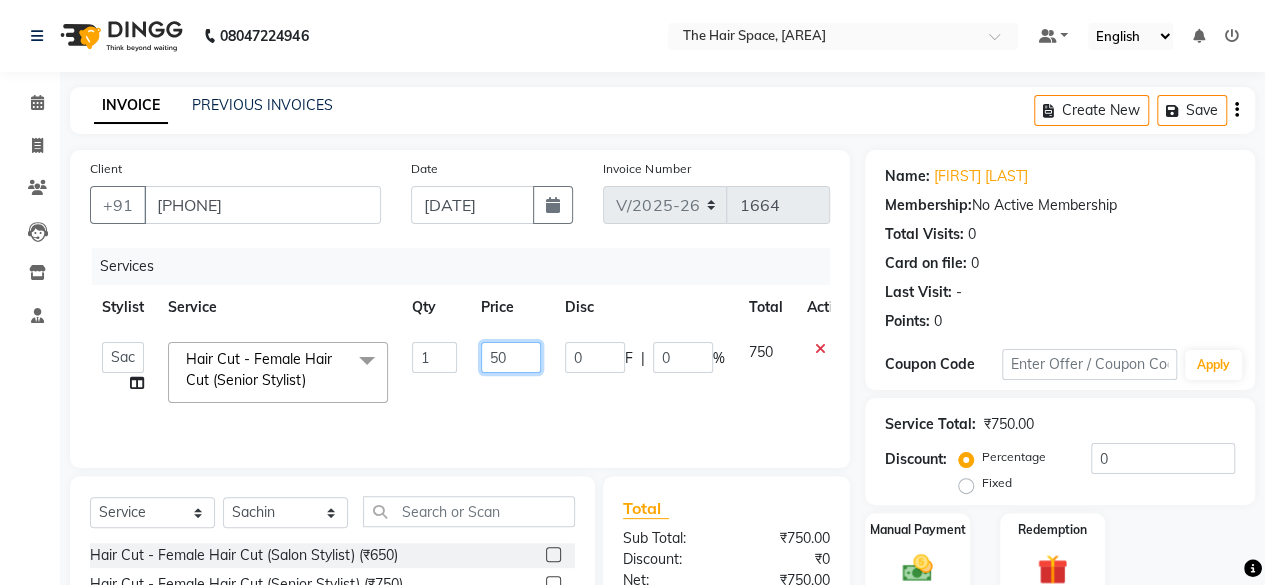 type on "650" 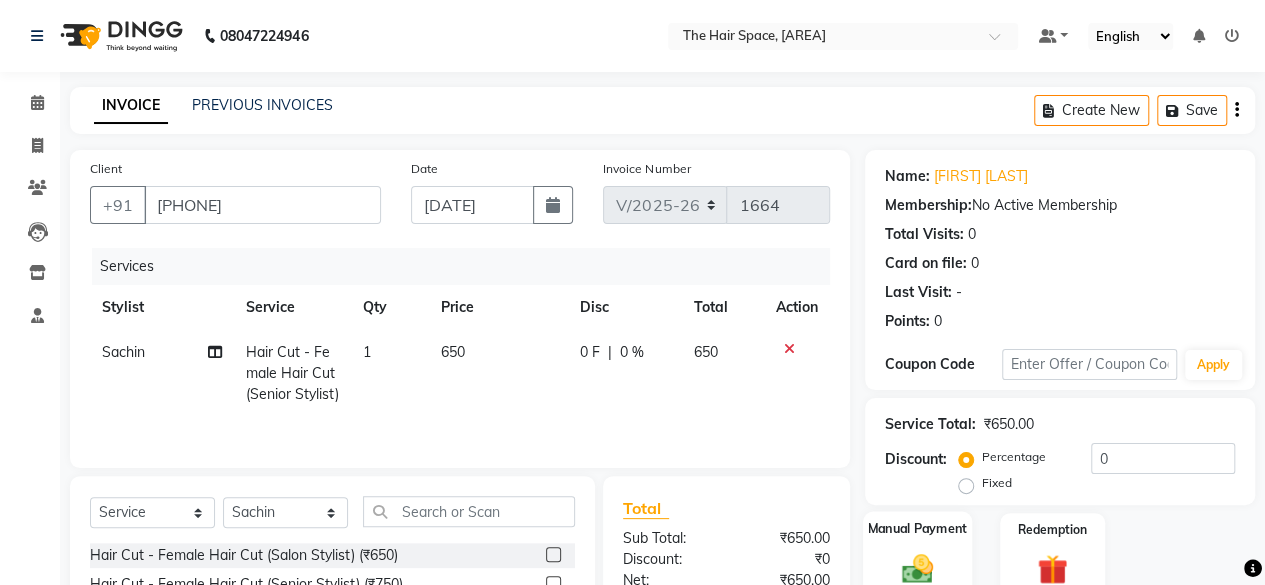 click on "Manual Payment" 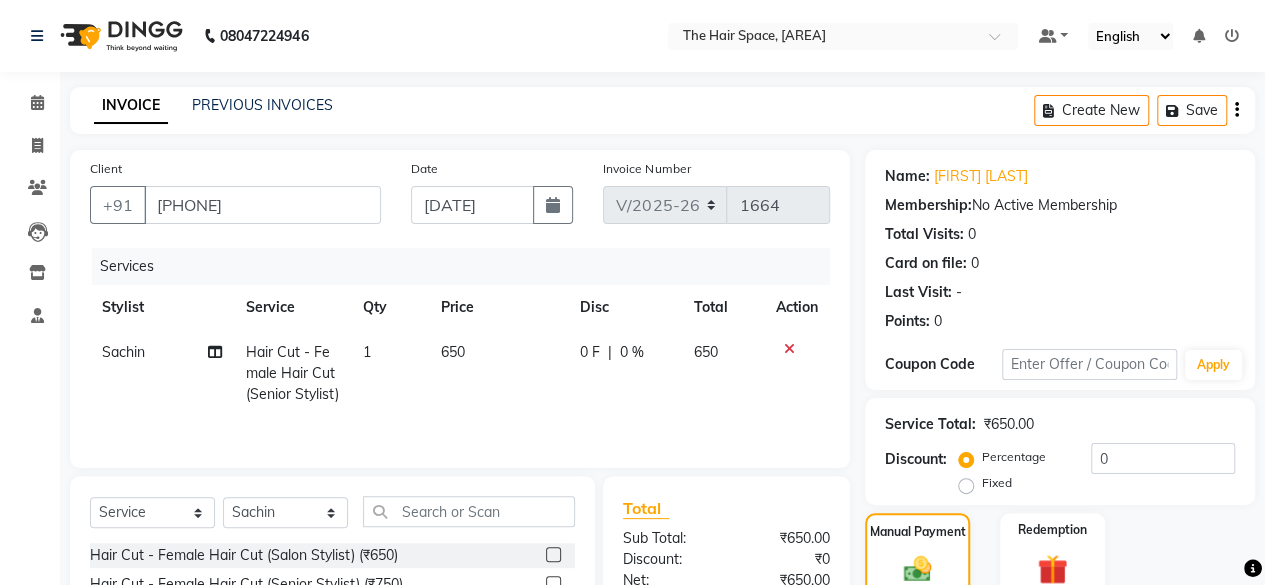 scroll, scrollTop: 400, scrollLeft: 0, axis: vertical 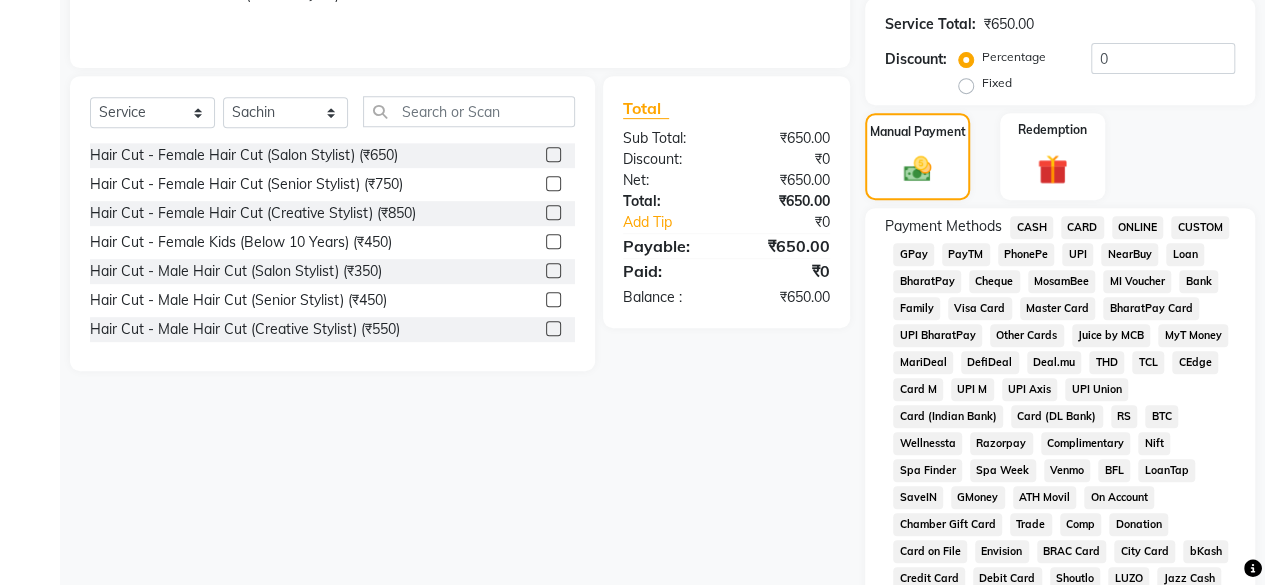 click on "GPay" 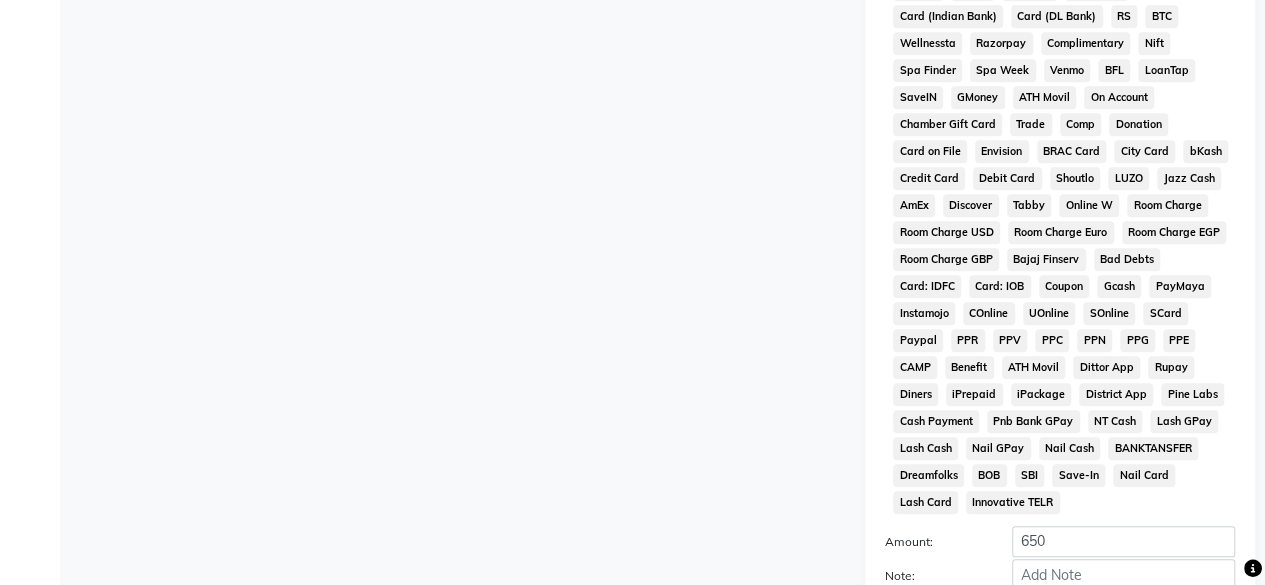 scroll, scrollTop: 999, scrollLeft: 0, axis: vertical 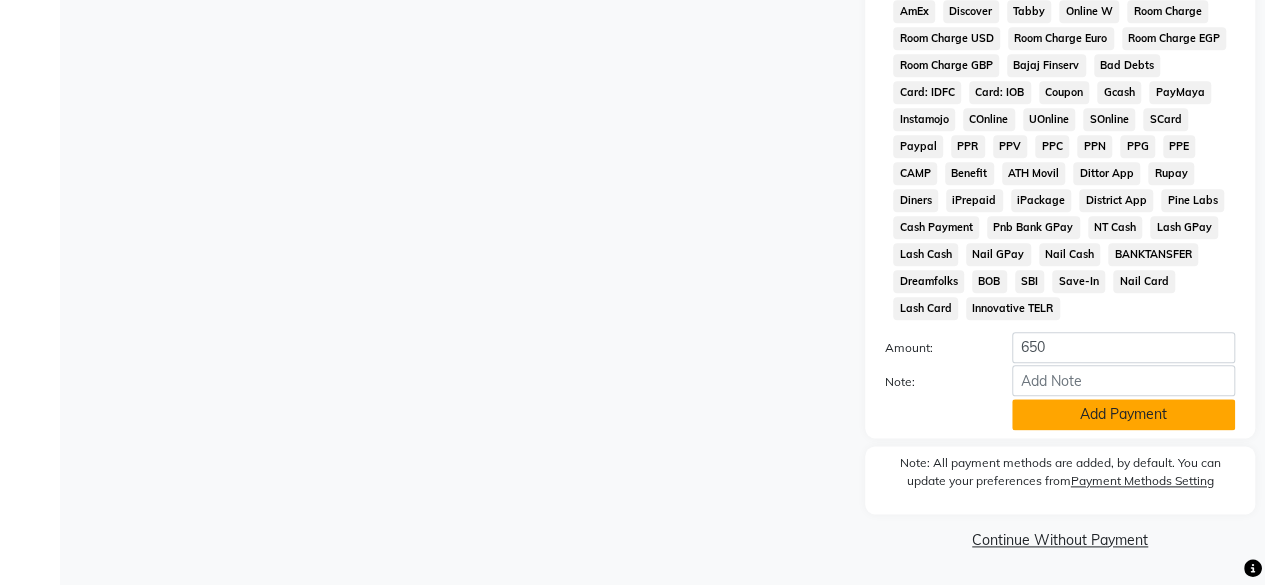 click on "Add Payment" 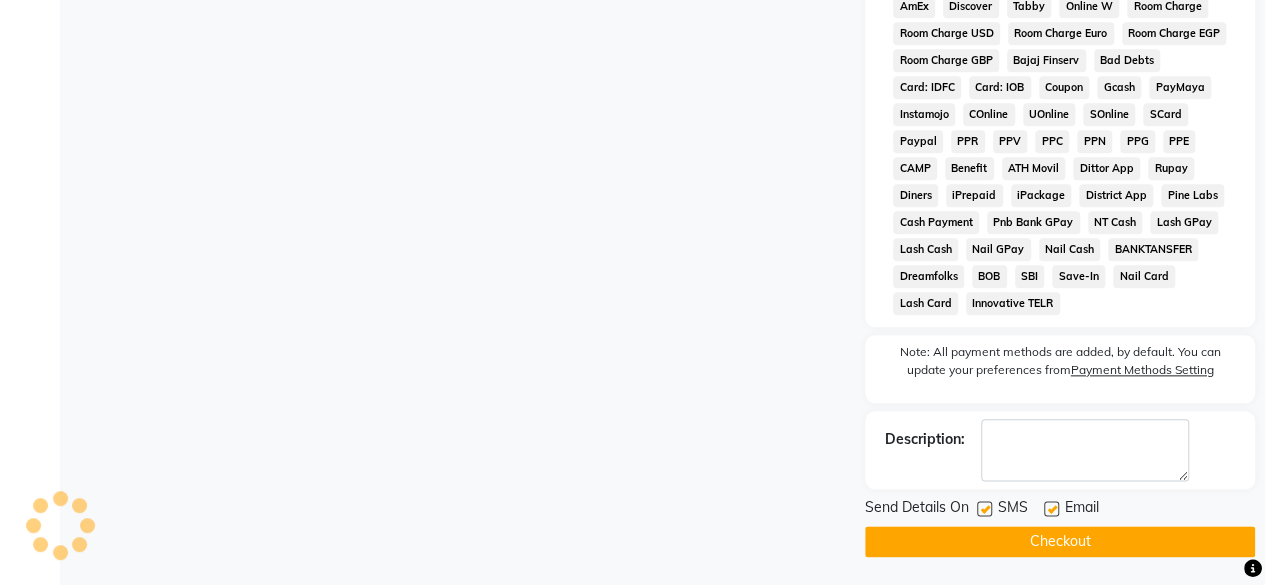 scroll, scrollTop: 1006, scrollLeft: 0, axis: vertical 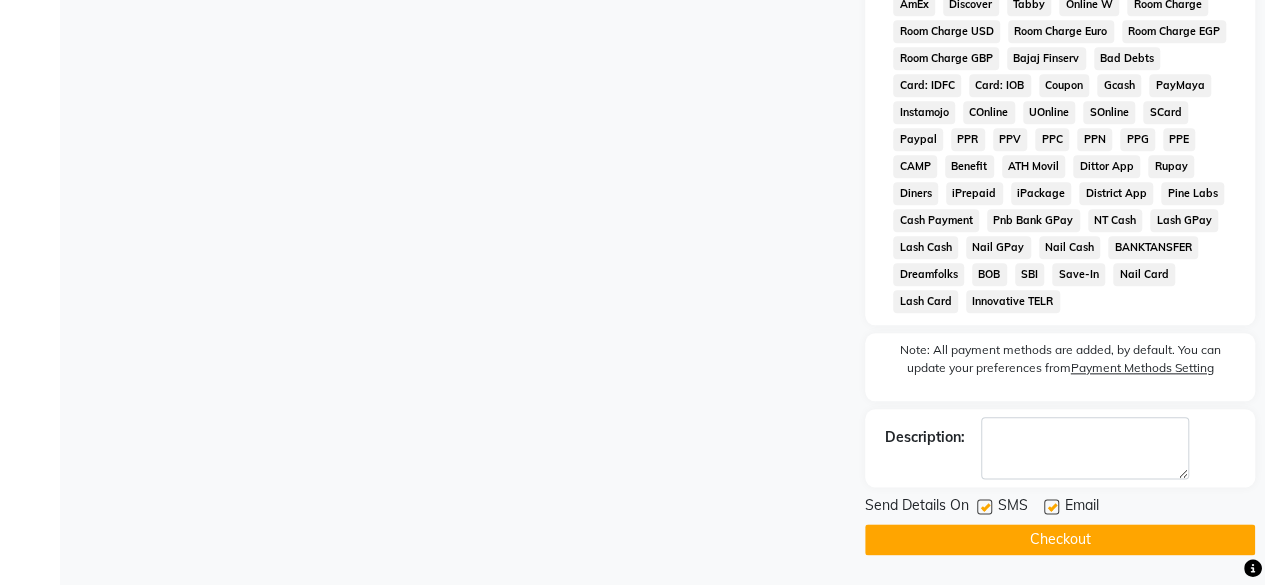 click 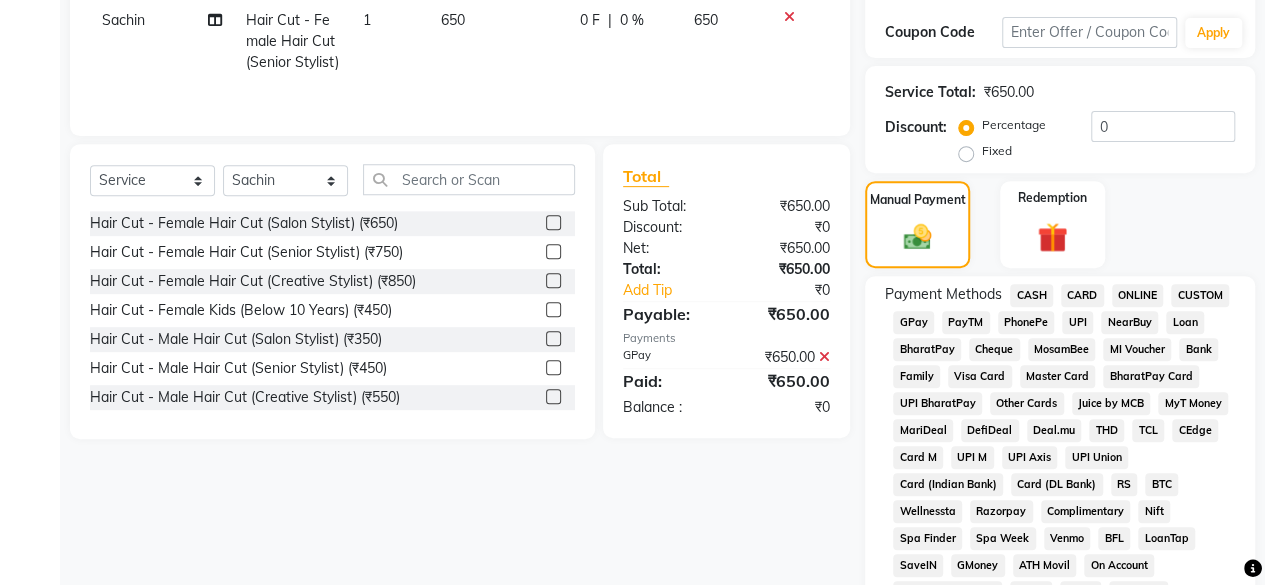 scroll, scrollTop: 106, scrollLeft: 0, axis: vertical 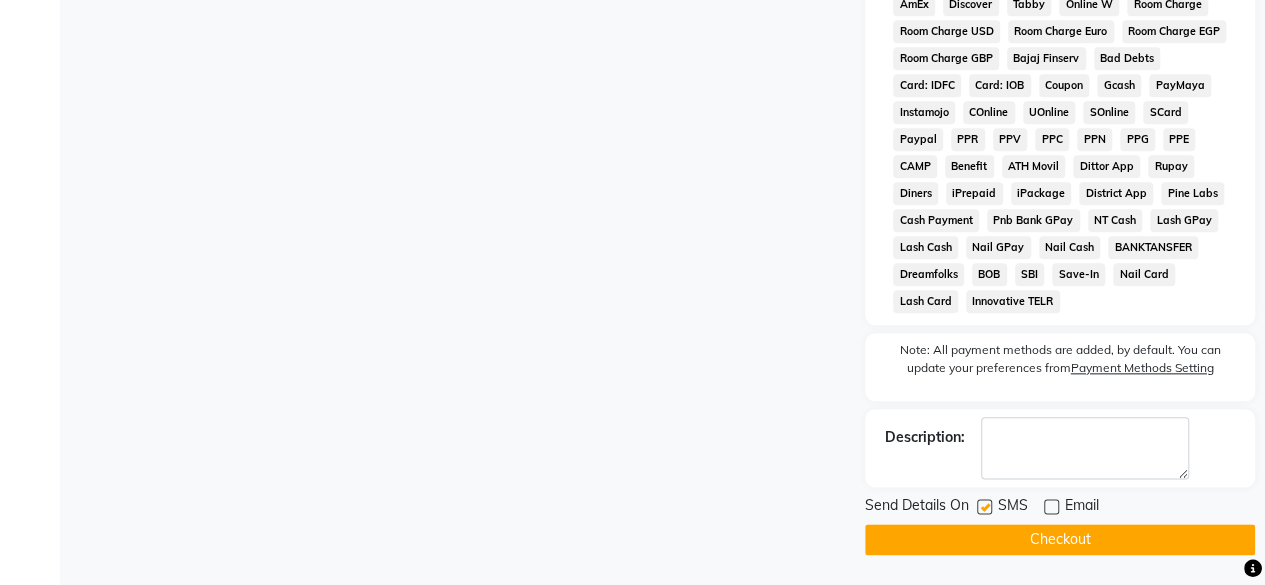 click on "Checkout" 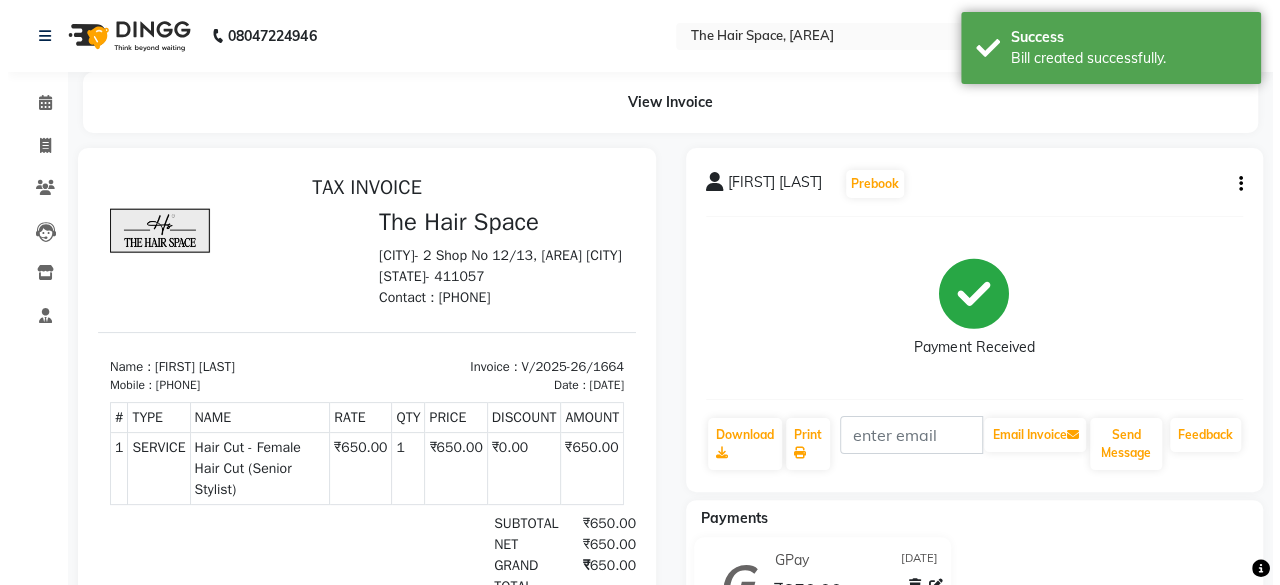 scroll, scrollTop: 0, scrollLeft: 0, axis: both 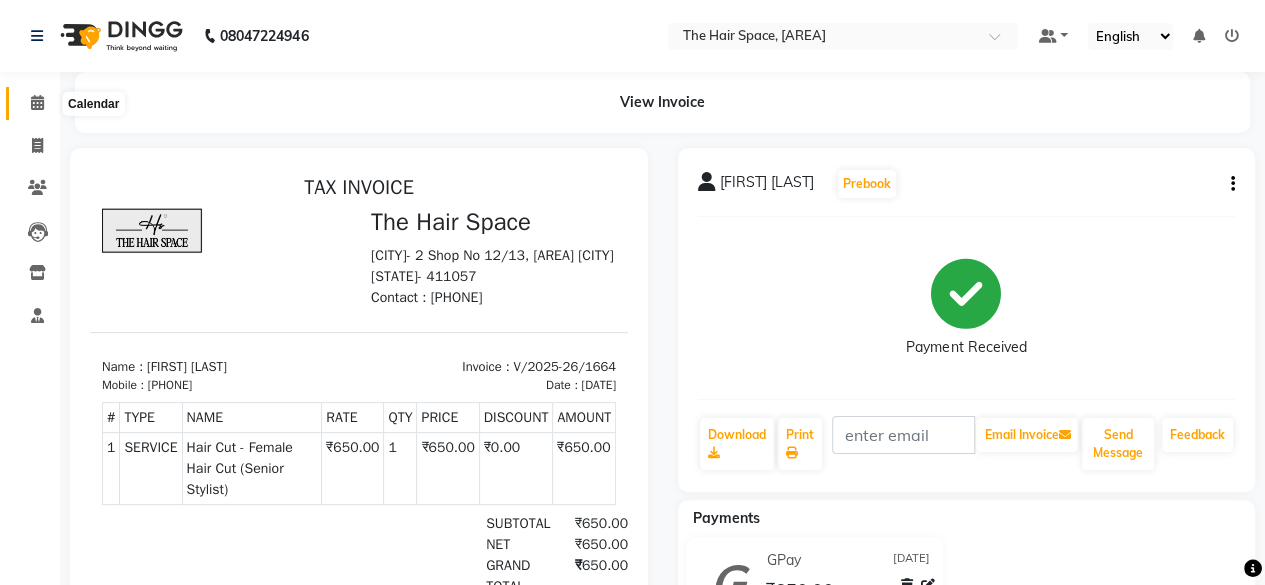 click 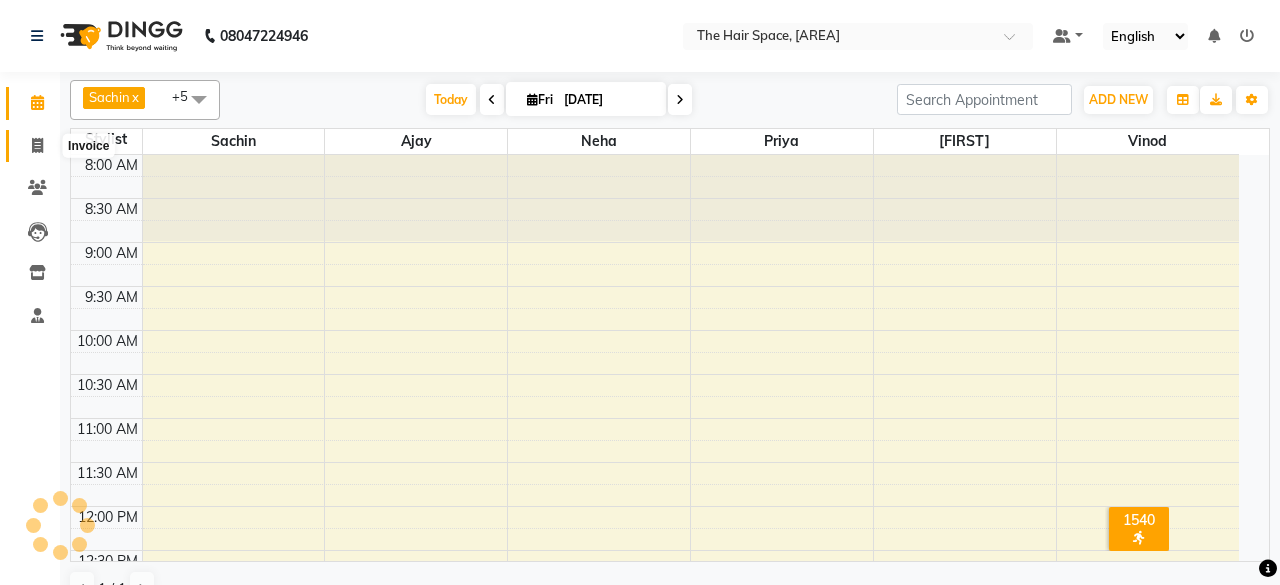 scroll, scrollTop: 892, scrollLeft: 0, axis: vertical 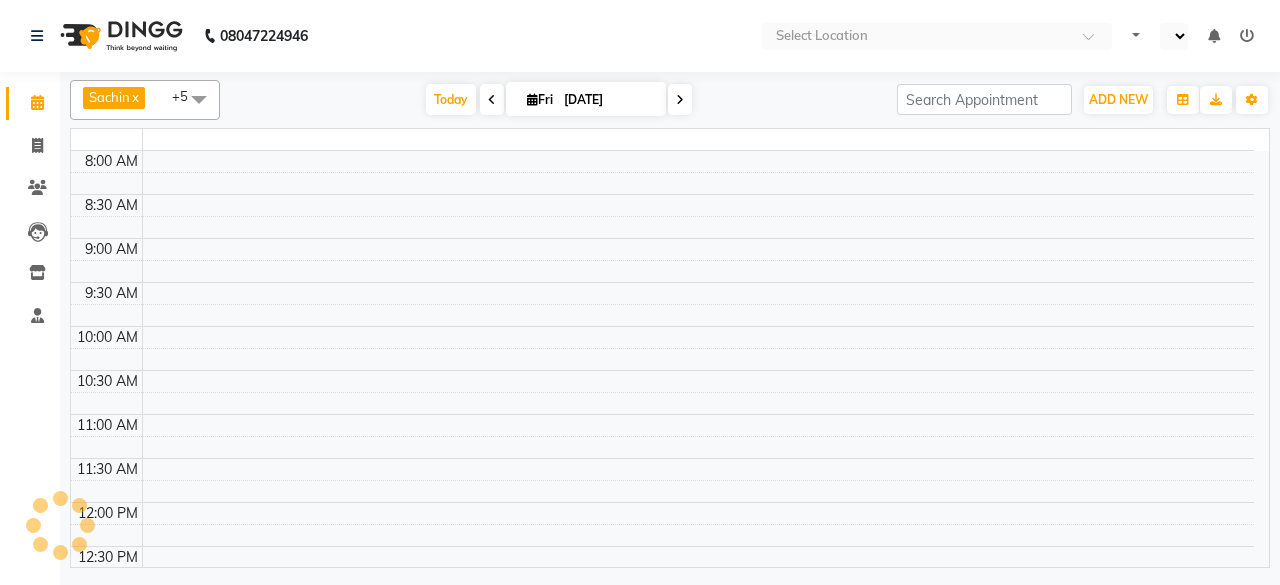 select on "en" 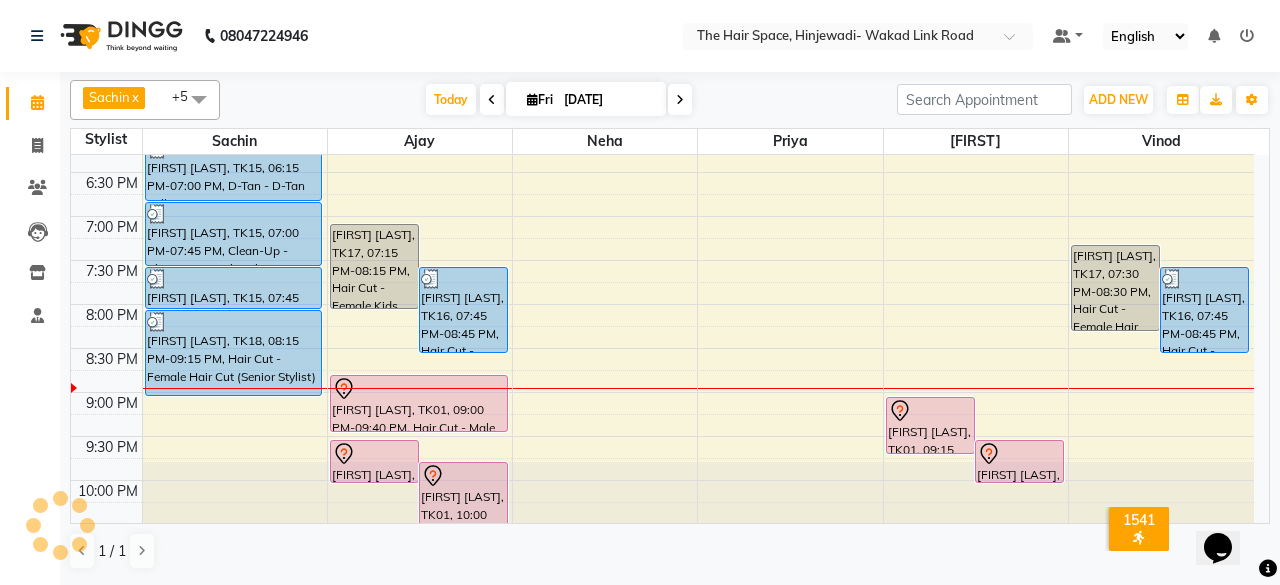 scroll, scrollTop: 0, scrollLeft: 0, axis: both 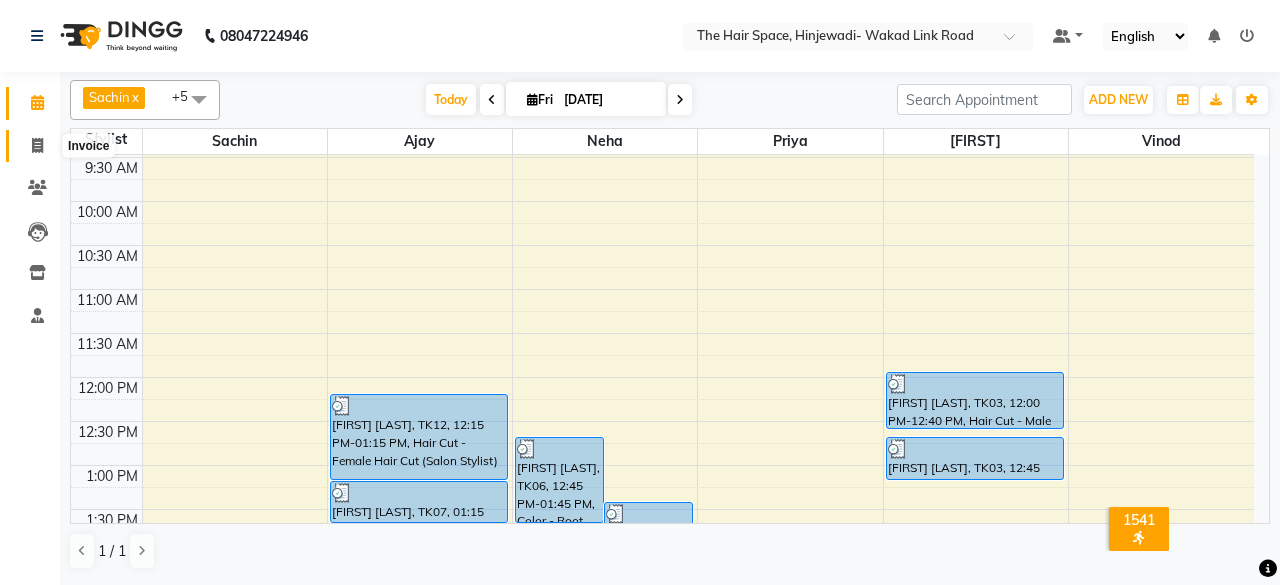 click 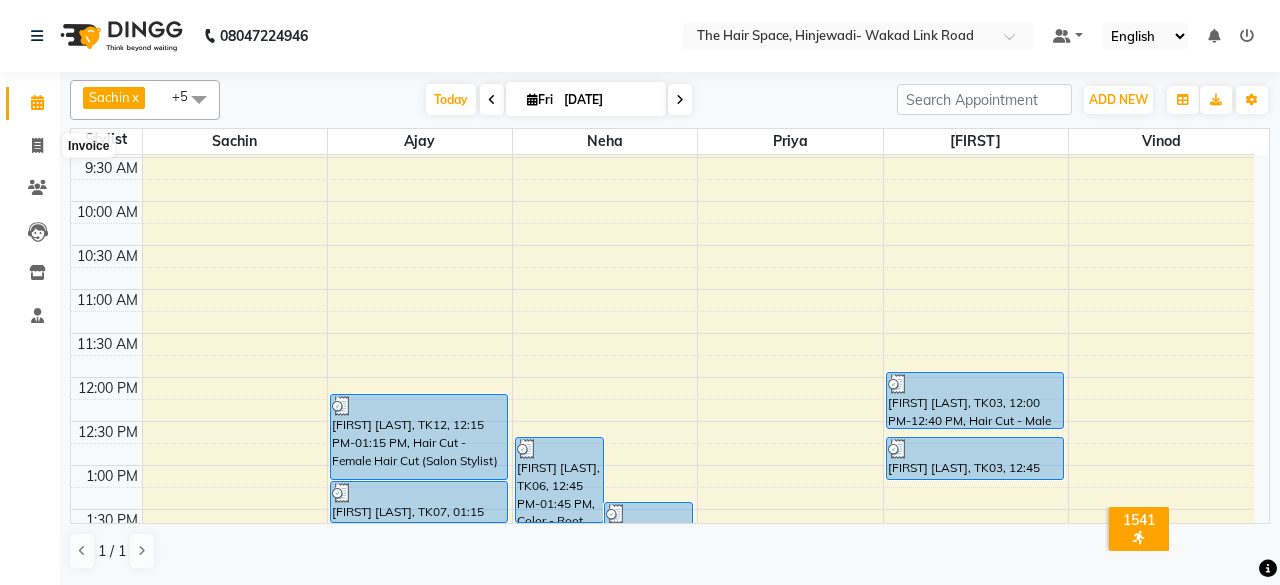 select on "service" 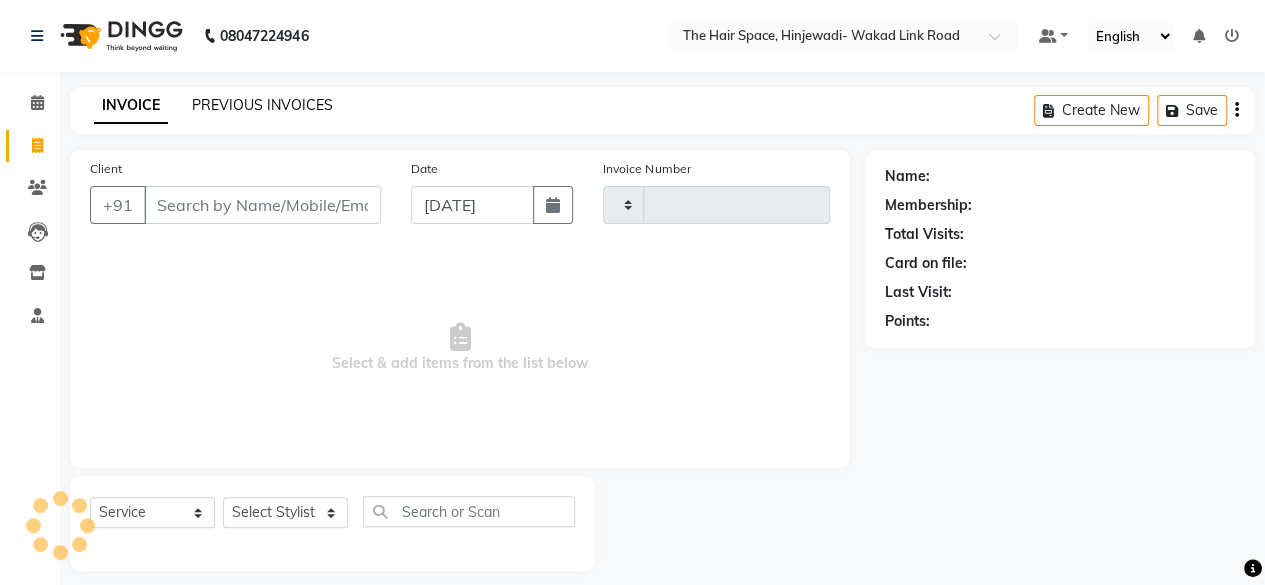 type on "1665" 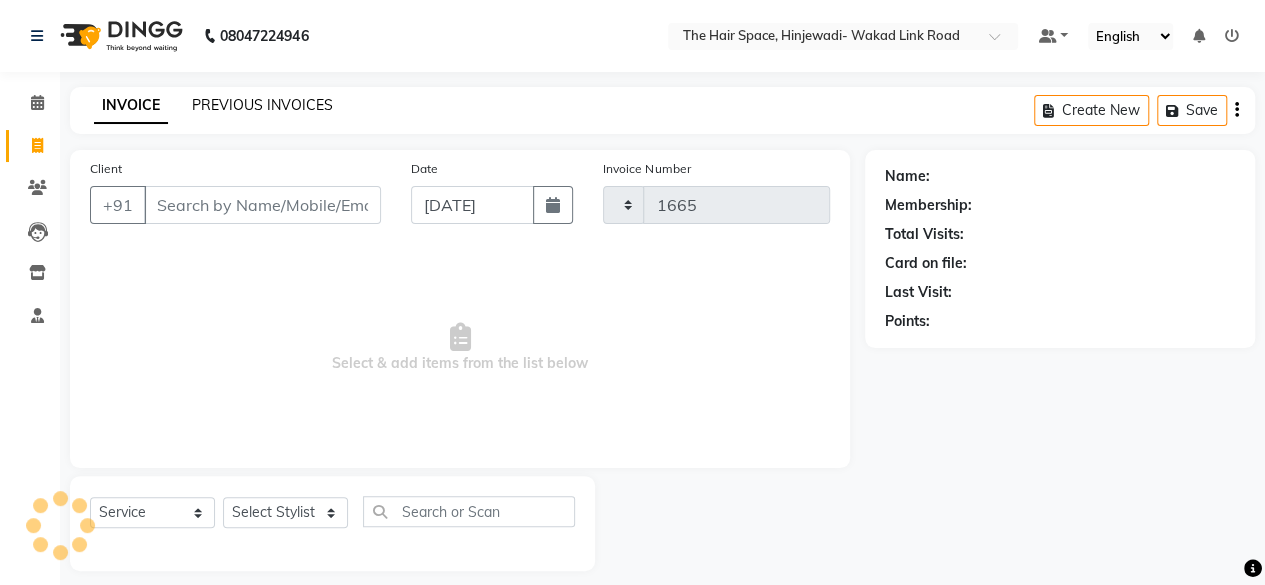 select on "6697" 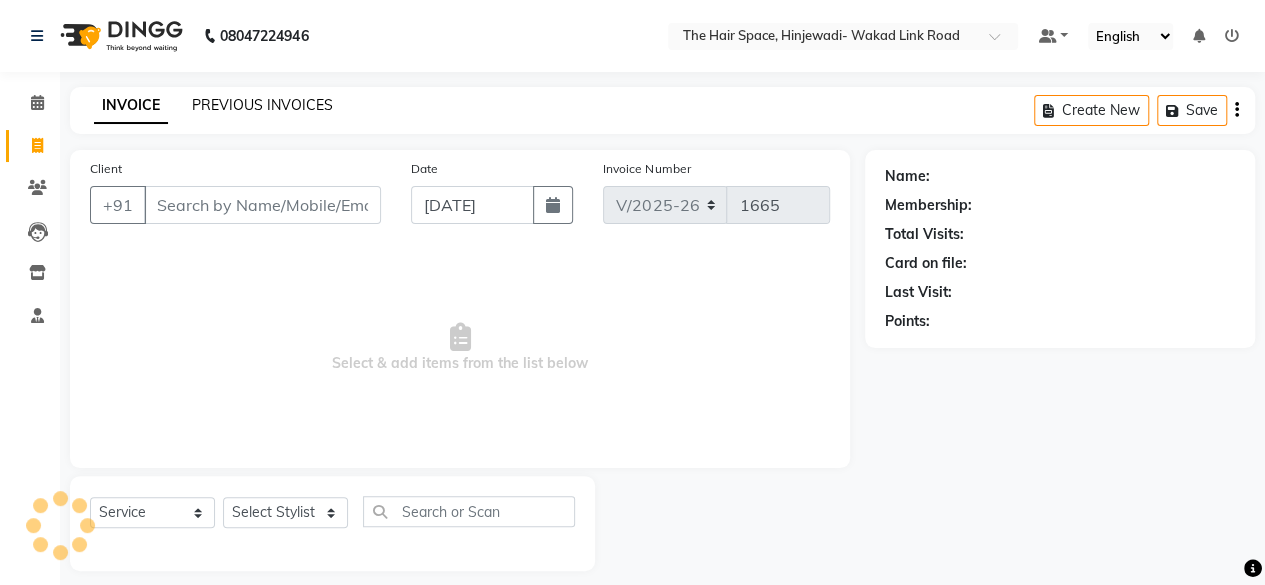 click on "PREVIOUS INVOICES" 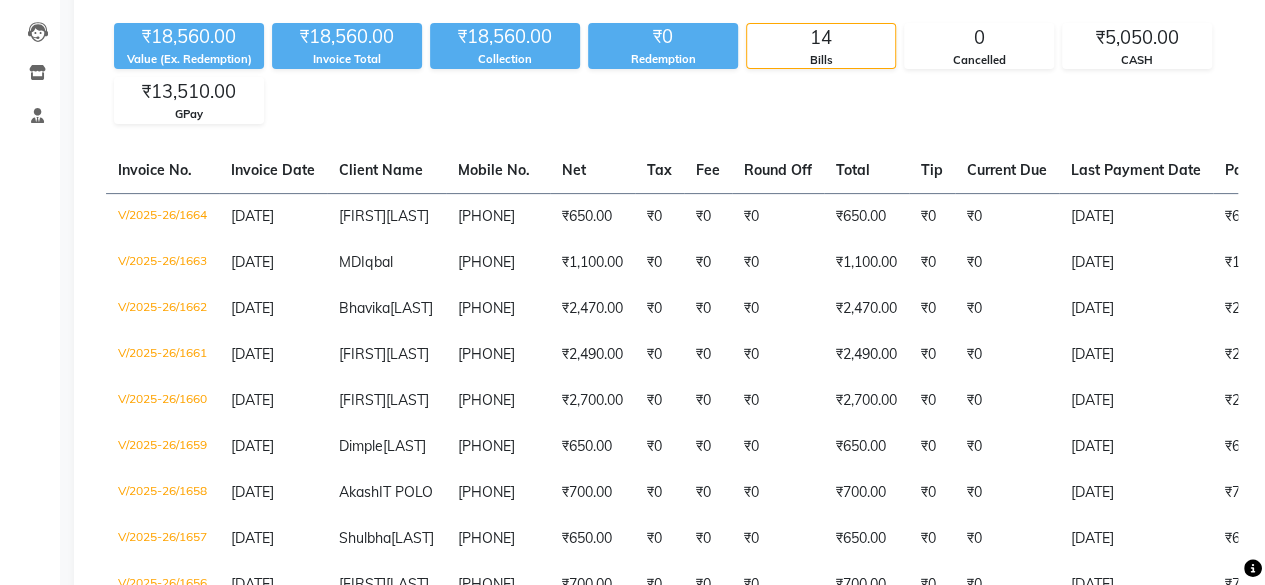 scroll, scrollTop: 0, scrollLeft: 0, axis: both 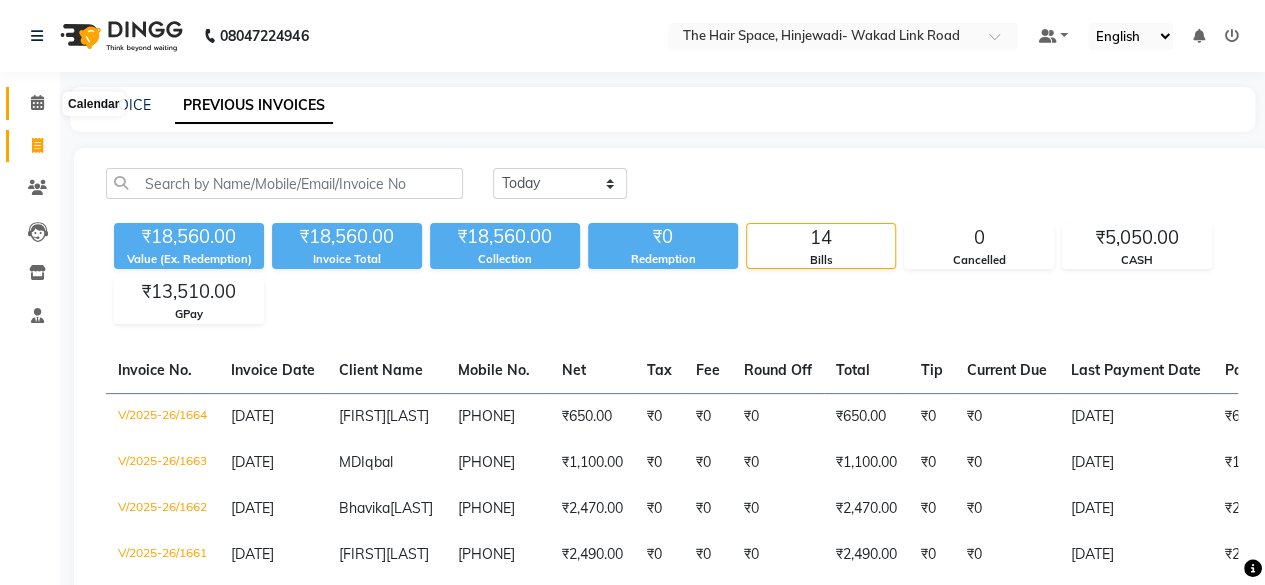 click 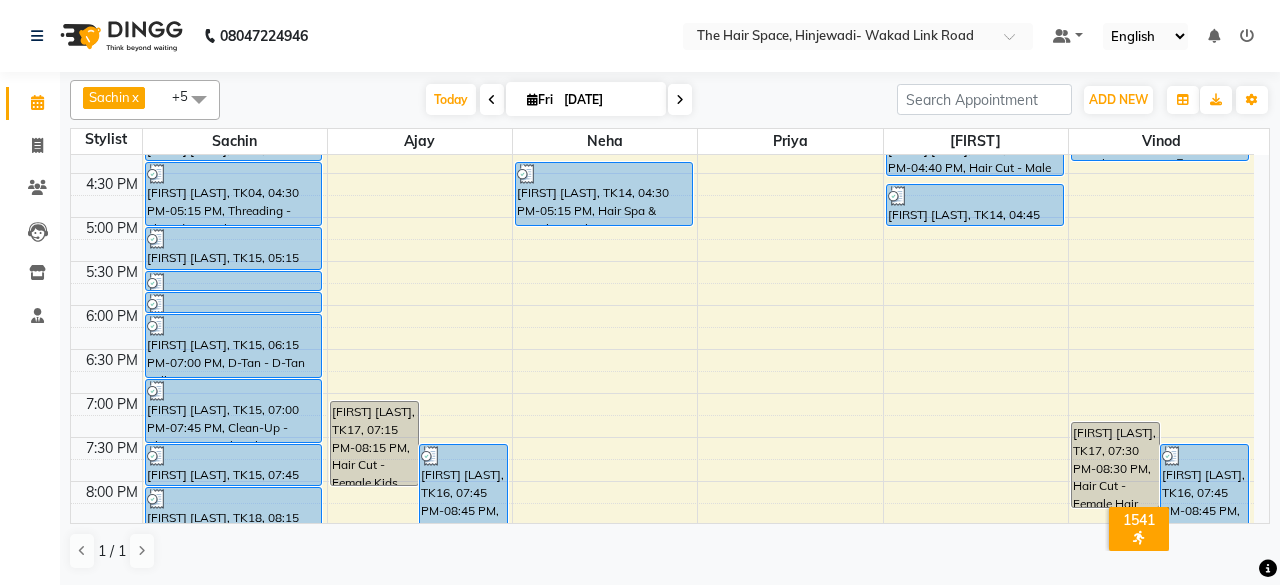 scroll, scrollTop: 929, scrollLeft: 0, axis: vertical 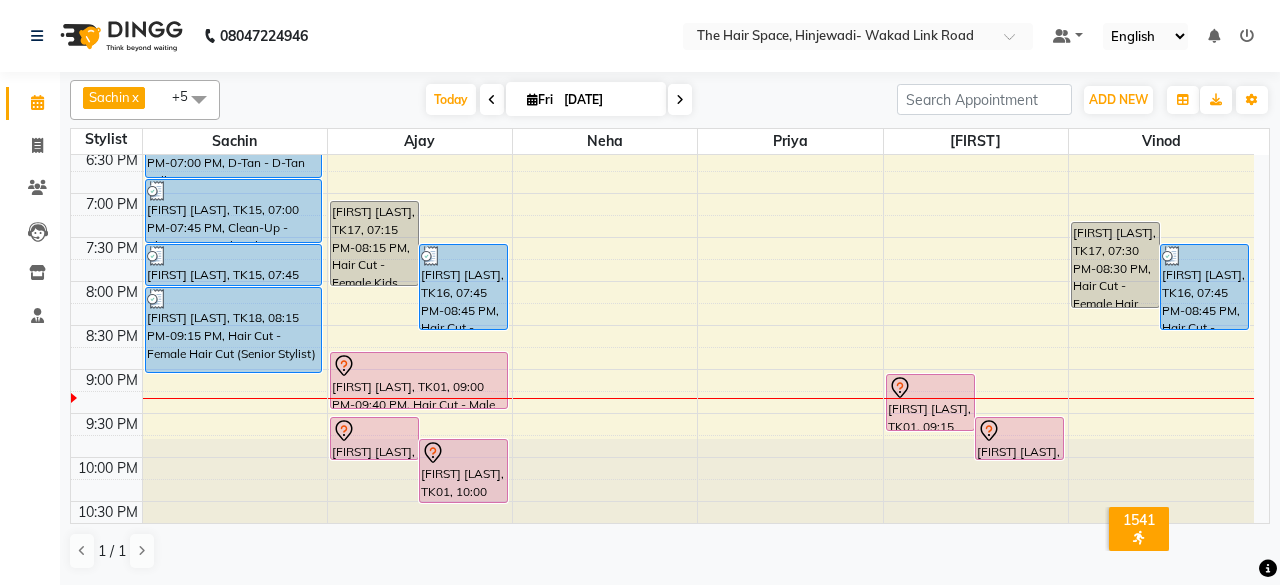 click on "8:00 AM 8:30 AM 9:00 AM 9:30 AM 10:00 AM 10:30 AM 11:00 AM 11:30 AM 12:00 PM 12:30 PM 1:00 PM 1:30 PM 2:00 PM 2:30 PM 3:00 PM 3:30 PM 4:00 PM 4:30 PM 5:00 PM 5:30 PM 6:00 PM 6:30 PM 7:00 PM 7:30 PM 8:00 PM 8:30 PM 9:00 PM 9:30 PM 10:00 PM 10:30 PM     [FIRST] [LAST], TK04, 02:45 PM-03:45 PM, Facials - Facials Regular Facial     [FIRST] IT POLO, TK11, 03:15 PM-03:55 PM, Hair Cut - Male Hair Cut (Senior Stylist)     [FIRST] [LAST], TK05, 02:00 PM-02:30 PM, Waxing - Face Wax Upper Lip     [FIRST] IT POLO, TK11, 04:00 PM-04:30 PM, Beard - Beard     [FIRST] [LAST], TK04, 04:30 PM-05:15 PM, Threading - Threading Eyebrows (₹60),Threading - Threading Upper Lip (₹30)     [FIRST] [LAST], TK15, 05:15 PM-05:45 PM, Threading - Threading Eyebrows     [FIRST] [LAST], TK15, 05:45 PM-06:00 PM, Threading - Threading Upper Lip     [FIRST] [LAST], TK15, 06:00 PM-06:15 PM, Threading - Threading Forehead     [FIRST] [LAST], TK15, 06:15 PM-07:00 PM, D-Tan - D-Tan Full Arms" at bounding box center [662, -115] 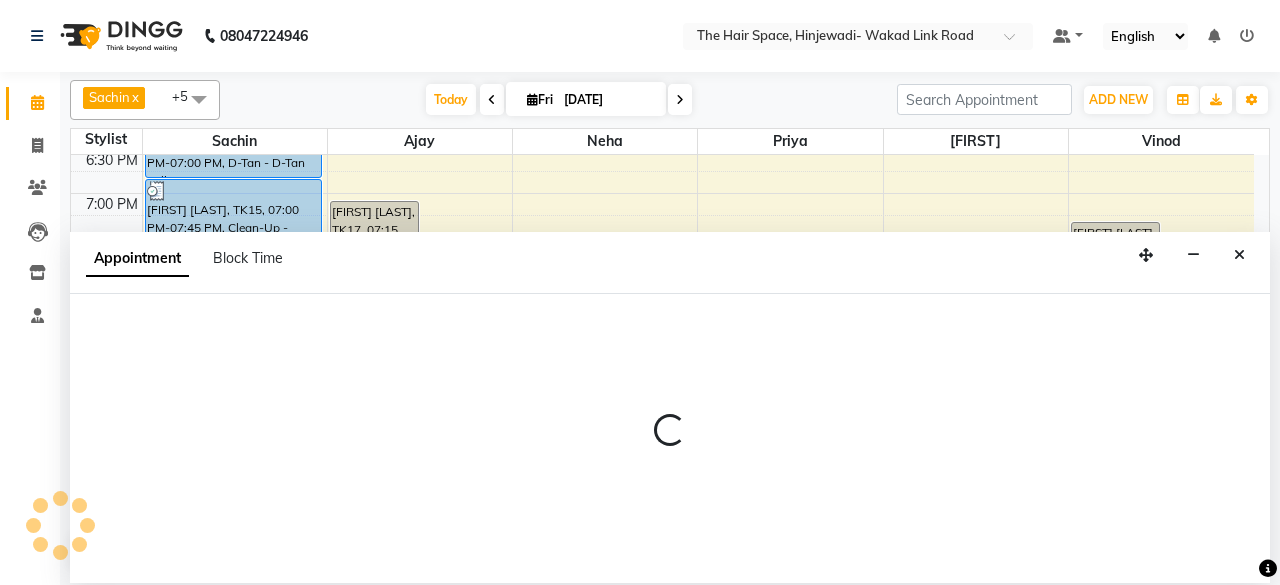 select on "84666" 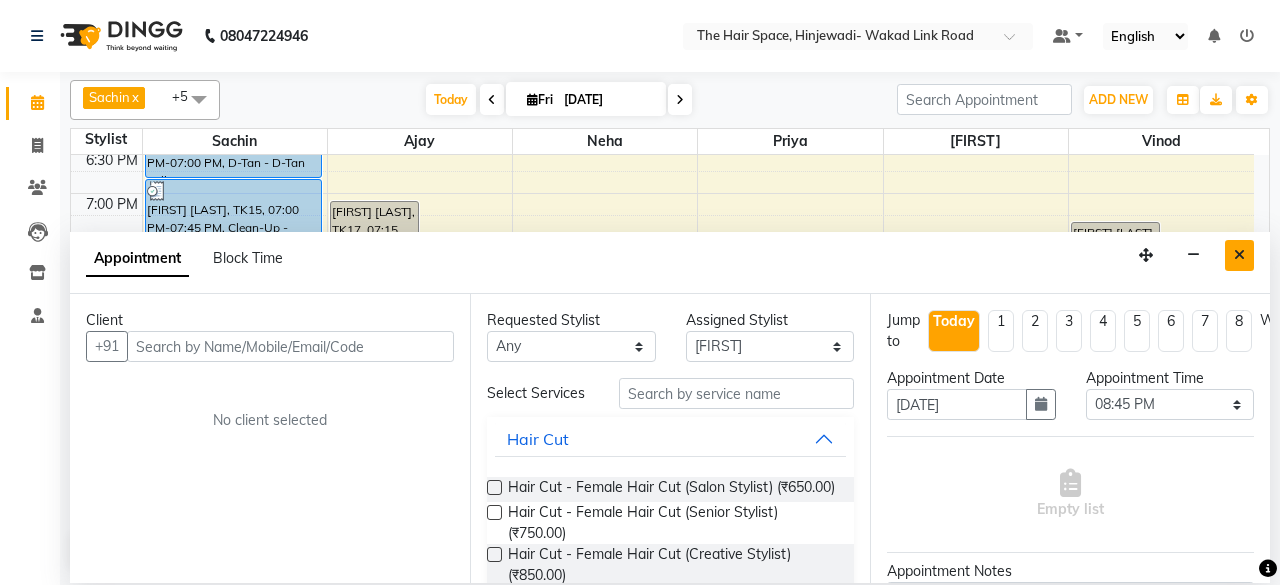 click at bounding box center [1239, 255] 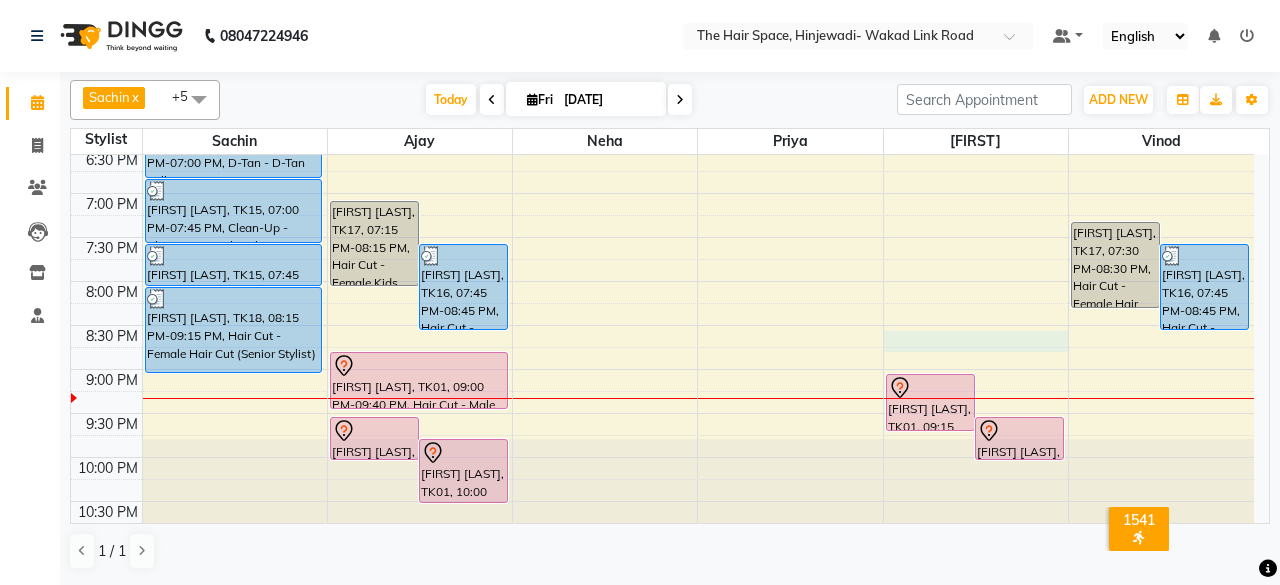 click on "8:00 AM 8:30 AM 9:00 AM 9:30 AM 10:00 AM 10:30 AM 11:00 AM 11:30 AM 12:00 PM 12:30 PM 1:00 PM 1:30 PM 2:00 PM 2:30 PM 3:00 PM 3:30 PM 4:00 PM 4:30 PM 5:00 PM 5:30 PM 6:00 PM 6:30 PM 7:00 PM 7:30 PM 8:00 PM 8:30 PM 9:00 PM 9:30 PM 10:00 PM 10:30 PM     [FIRST] [LAST], TK04, 02:45 PM-03:45 PM, Facials - Facials Regular Facial     [FIRST] IT POLO, TK11, 03:15 PM-03:55 PM, Hair Cut - Male Hair Cut (Senior Stylist)     [FIRST] [LAST], TK05, 02:00 PM-02:30 PM, Waxing - Face Wax Upper Lip     [FIRST] IT POLO, TK11, 04:00 PM-04:30 PM, Beard - Beard     [FIRST] [LAST], TK04, 04:30 PM-05:15 PM, Threading - Threading Eyebrows (₹60),Threading - Threading Upper Lip (₹30)     [FIRST] [LAST], TK15, 05:15 PM-05:45 PM, Threading - Threading Eyebrows     [FIRST] [LAST], TK15, 05:45 PM-06:00 PM, Threading - Threading Upper Lip     [FIRST] [LAST], TK15, 06:00 PM-06:15 PM, Threading - Threading Forehead     [FIRST] [LAST], TK15, 06:15 PM-07:00 PM, D-Tan - D-Tan Full Arms" at bounding box center [662, -115] 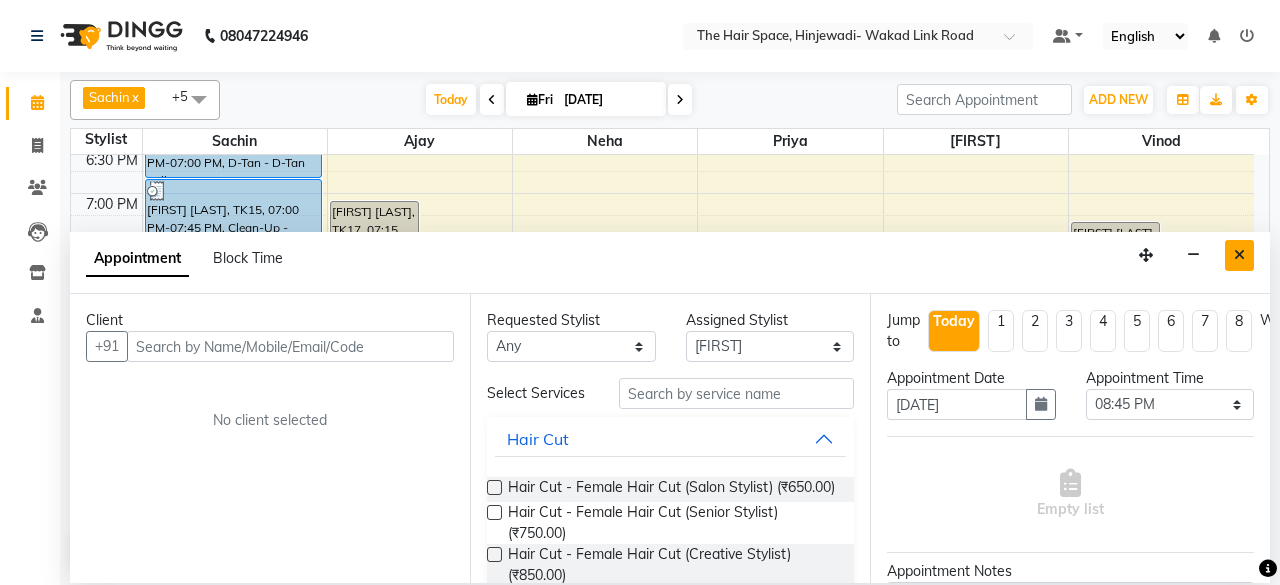click at bounding box center (1239, 255) 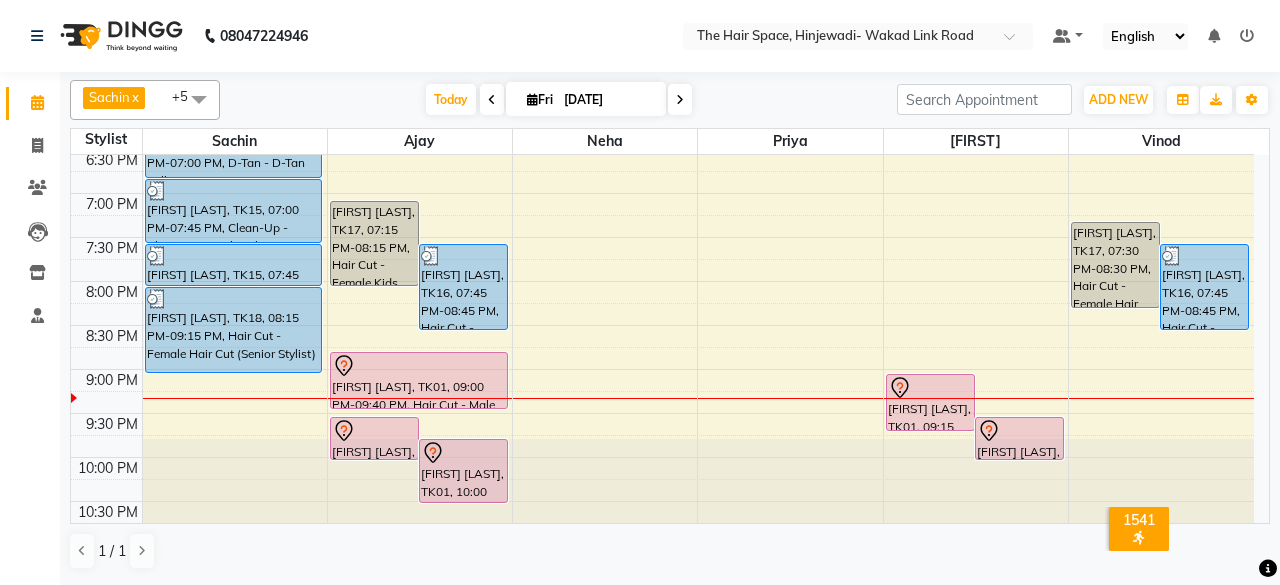 click on "8:00 AM 8:30 AM 9:00 AM 9:30 AM 10:00 AM 10:30 AM 11:00 AM 11:30 AM 12:00 PM 12:30 PM 1:00 PM 1:30 PM 2:00 PM 2:30 PM 3:00 PM 3:30 PM 4:00 PM 4:30 PM 5:00 PM 5:30 PM 6:00 PM 6:30 PM 7:00 PM 7:30 PM 8:00 PM 8:30 PM 9:00 PM 9:30 PM 10:00 PM 10:30 PM     [FIRST] [LAST], TK04, 02:45 PM-03:45 PM, Facials - Facials Regular Facial     [FIRST] IT POLO, TK11, 03:15 PM-03:55 PM, Hair Cut - Male Hair Cut (Senior Stylist)     [FIRST] [LAST], TK05, 02:00 PM-02:30 PM, Waxing - Face Wax Upper Lip     [FIRST] IT POLO, TK11, 04:00 PM-04:30 PM, Beard - Beard     [FIRST] [LAST], TK04, 04:30 PM-05:15 PM, Threading - Threading Eyebrows (₹60),Threading - Threading Upper Lip (₹30)     [FIRST] [LAST], TK15, 05:15 PM-05:45 PM, Threading - Threading Eyebrows     [FIRST] [LAST], TK15, 05:45 PM-06:00 PM, Threading - Threading Upper Lip     [FIRST] [LAST], TK15, 06:00 PM-06:15 PM, Threading - Threading Forehead     [FIRST] [LAST], TK15, 06:15 PM-07:00 PM, D-Tan - D-Tan Full Arms" at bounding box center (662, -115) 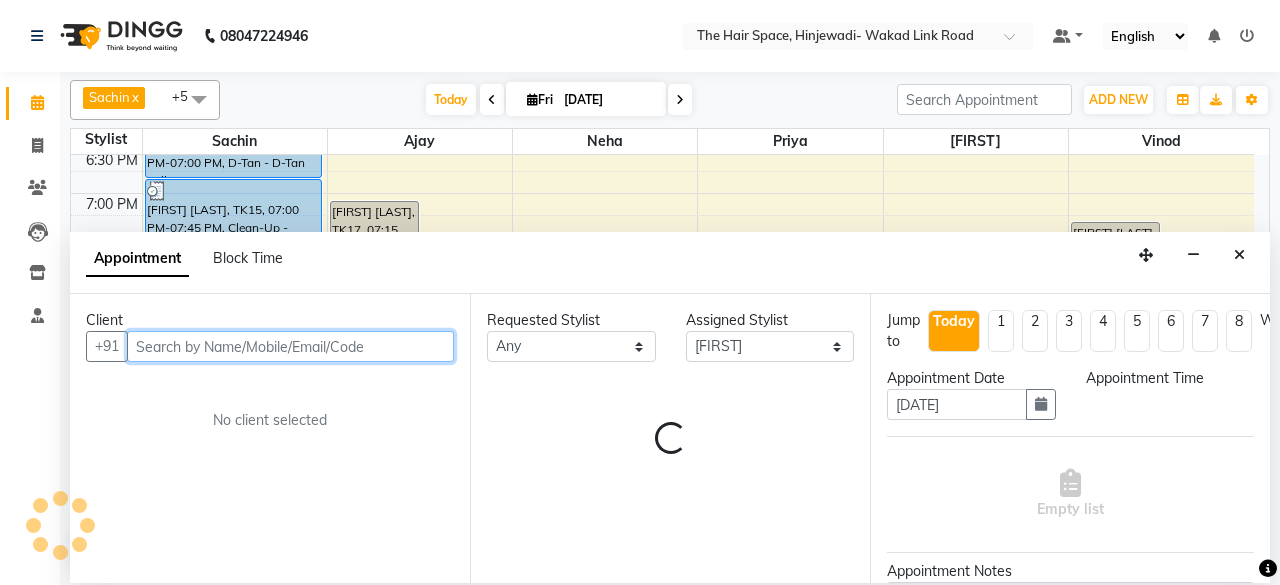 select on "1245" 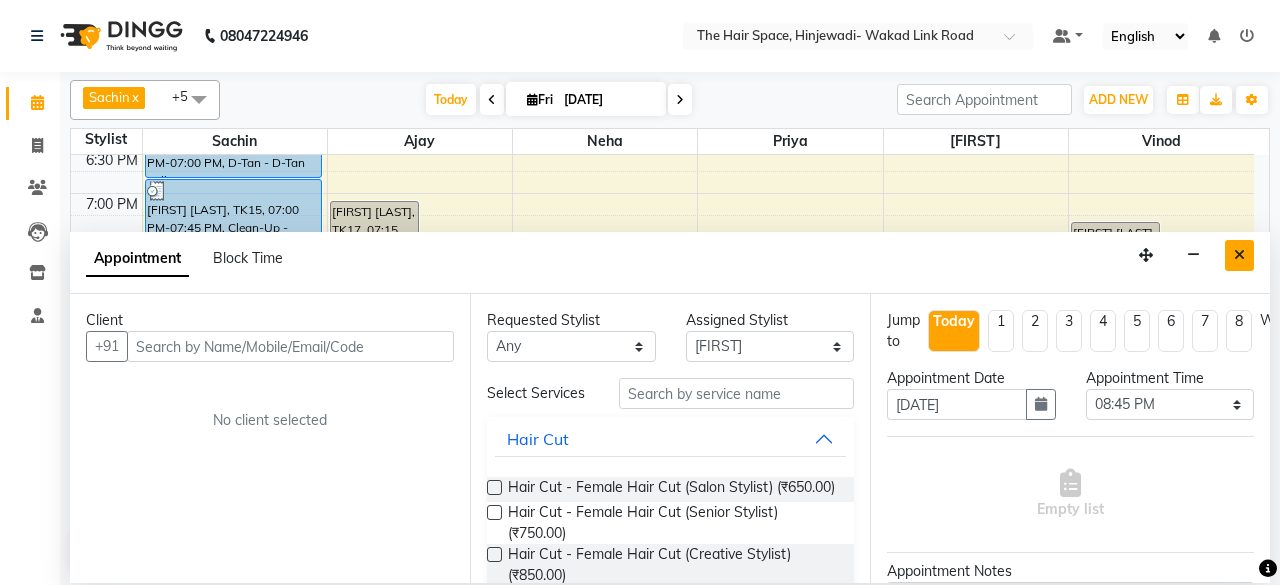 click at bounding box center (1239, 255) 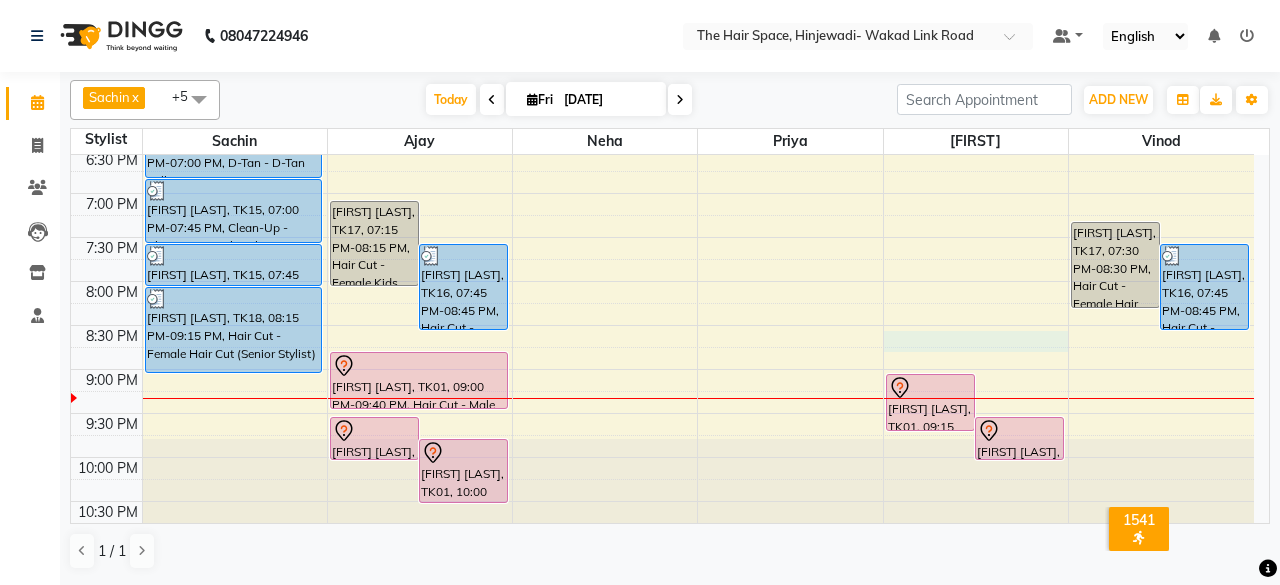 click on "8:00 AM 8:30 AM 9:00 AM 9:30 AM 10:00 AM 10:30 AM 11:00 AM 11:30 AM 12:00 PM 12:30 PM 1:00 PM 1:30 PM 2:00 PM 2:30 PM 3:00 PM 3:30 PM 4:00 PM 4:30 PM 5:00 PM 5:30 PM 6:00 PM 6:30 PM 7:00 PM 7:30 PM 8:00 PM 8:30 PM 9:00 PM 9:30 PM 10:00 PM 10:30 PM     [FIRST] [LAST], TK04, 02:45 PM-03:45 PM, Facials - Facials Regular Facial     [FIRST] IT POLO, TK11, 03:15 PM-03:55 PM, Hair Cut - Male Hair Cut (Senior Stylist)     [FIRST] [LAST], TK05, 02:00 PM-02:30 PM, Waxing - Face Wax Upper Lip     [FIRST] IT POLO, TK11, 04:00 PM-04:30 PM, Beard - Beard     [FIRST] [LAST], TK04, 04:30 PM-05:15 PM, Threading - Threading Eyebrows (₹60),Threading - Threading Upper Lip (₹30)     [FIRST] [LAST], TK15, 05:15 PM-05:45 PM, Threading - Threading Eyebrows     [FIRST] [LAST], TK15, 05:45 PM-06:00 PM, Threading - Threading Upper Lip     [FIRST] [LAST], TK15, 06:00 PM-06:15 PM, Threading - Threading Forehead     [FIRST] [LAST], TK15, 06:15 PM-07:00 PM, D-Tan - D-Tan Full Arms" at bounding box center (662, -115) 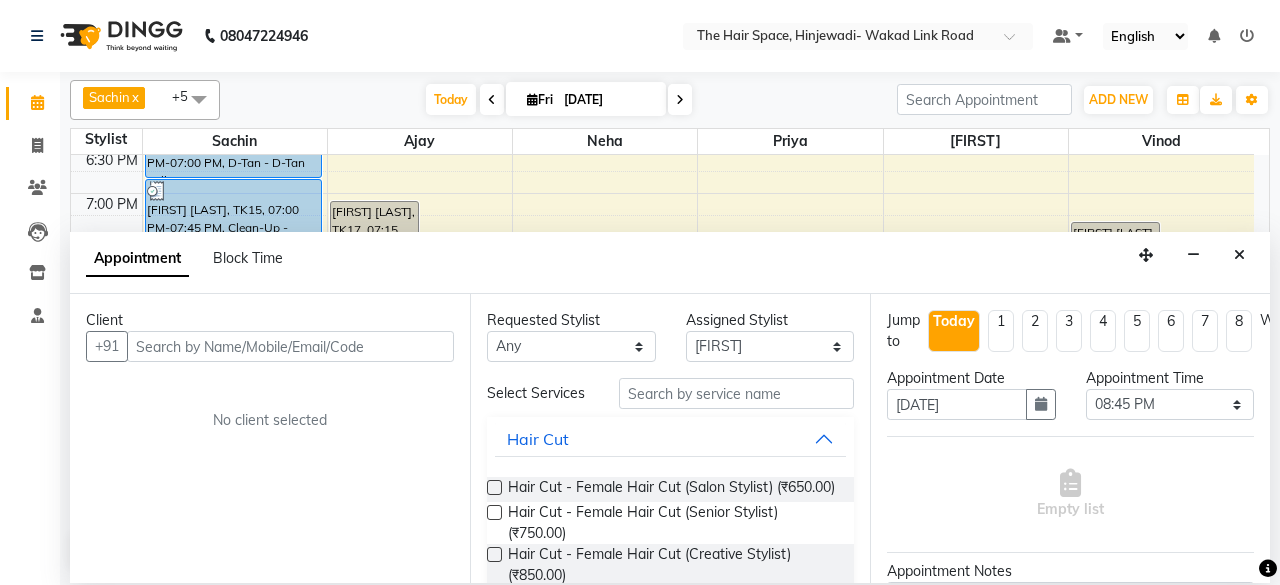 click at bounding box center (290, 346) 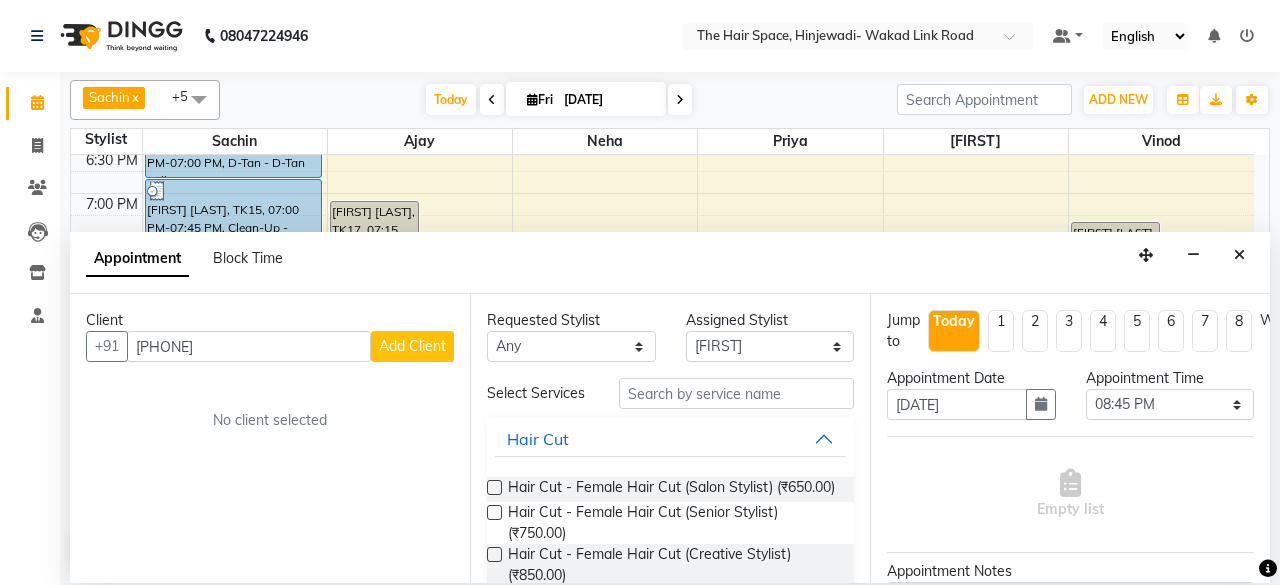 type on "9960874566" 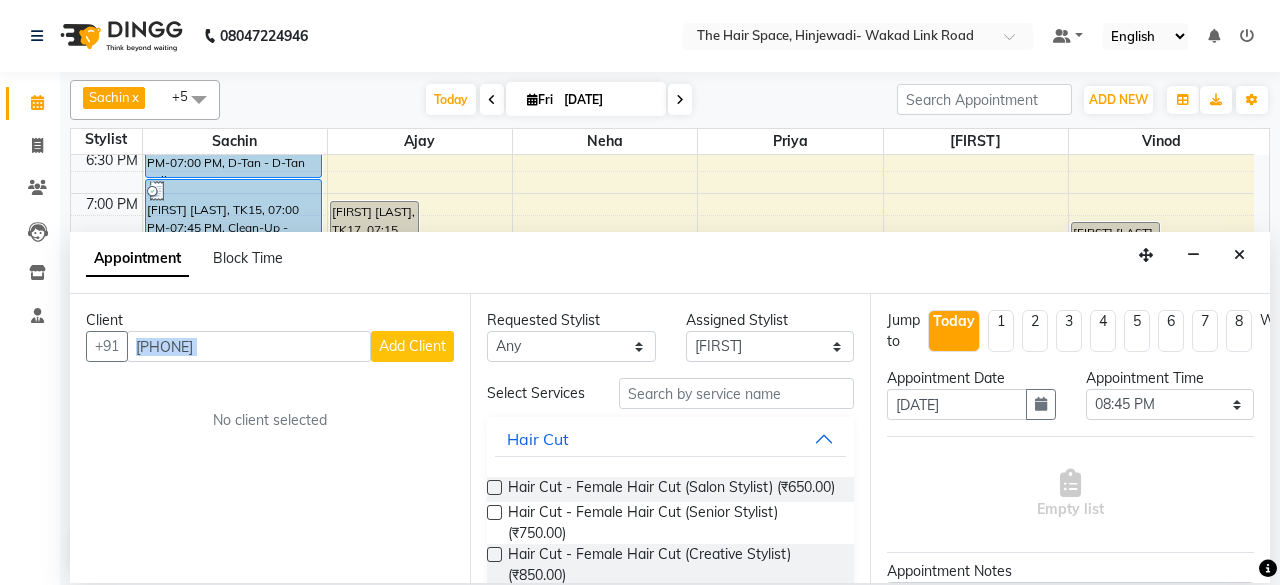 click on "Client +91 9960874566 Add Client  No client selected" at bounding box center [270, 438] 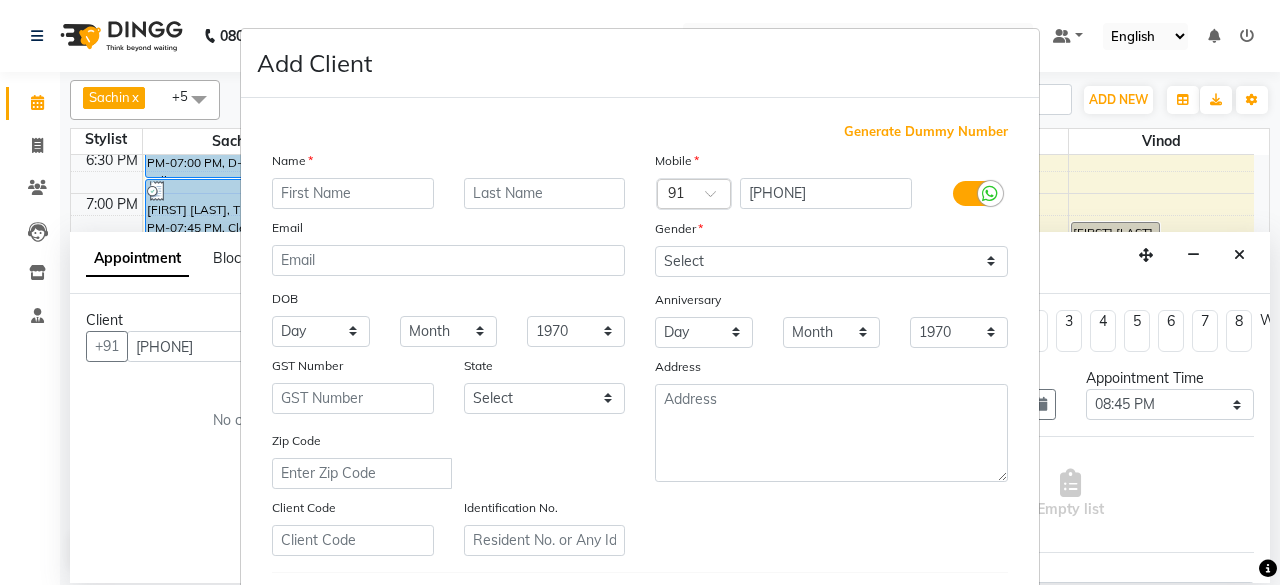 click at bounding box center (353, 193) 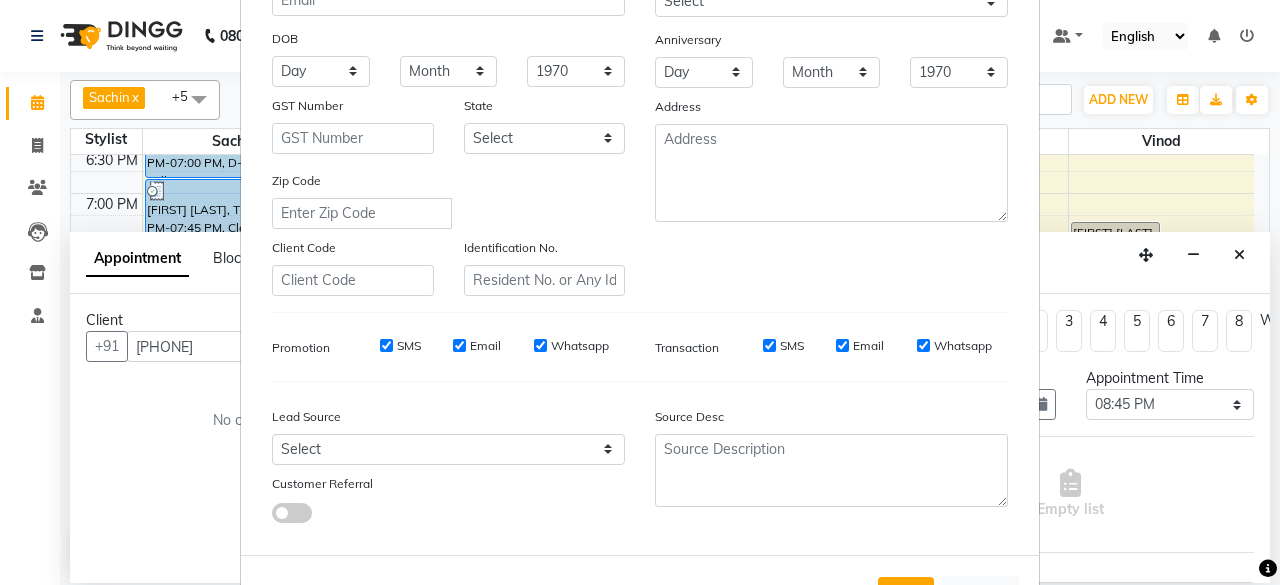 scroll, scrollTop: 334, scrollLeft: 0, axis: vertical 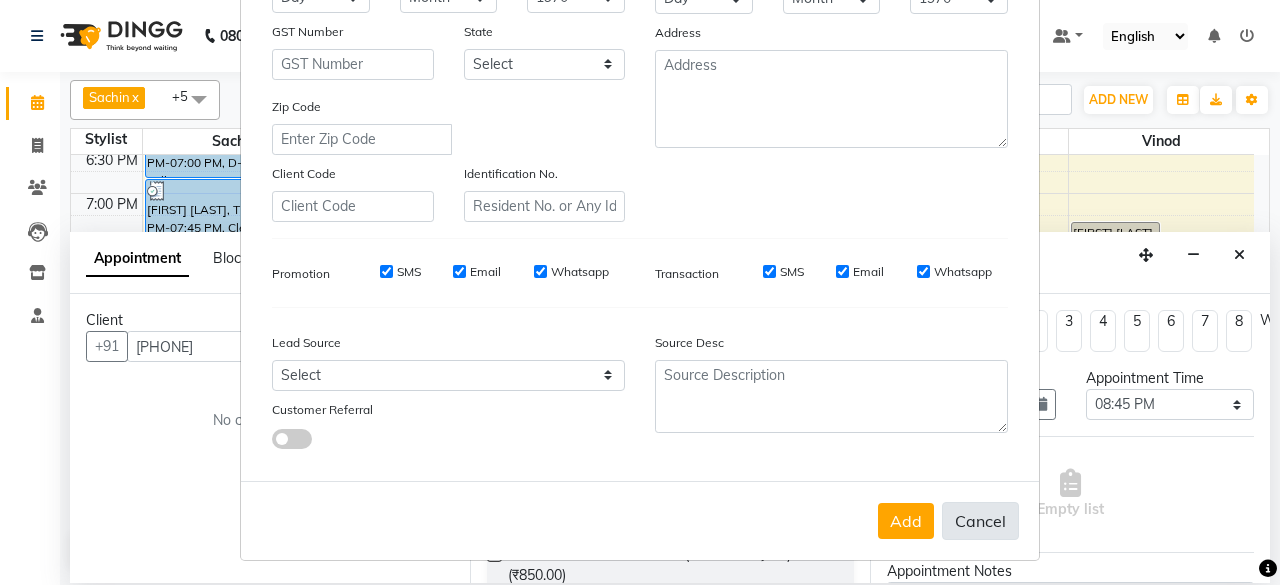 click on "Cancel" at bounding box center (980, 521) 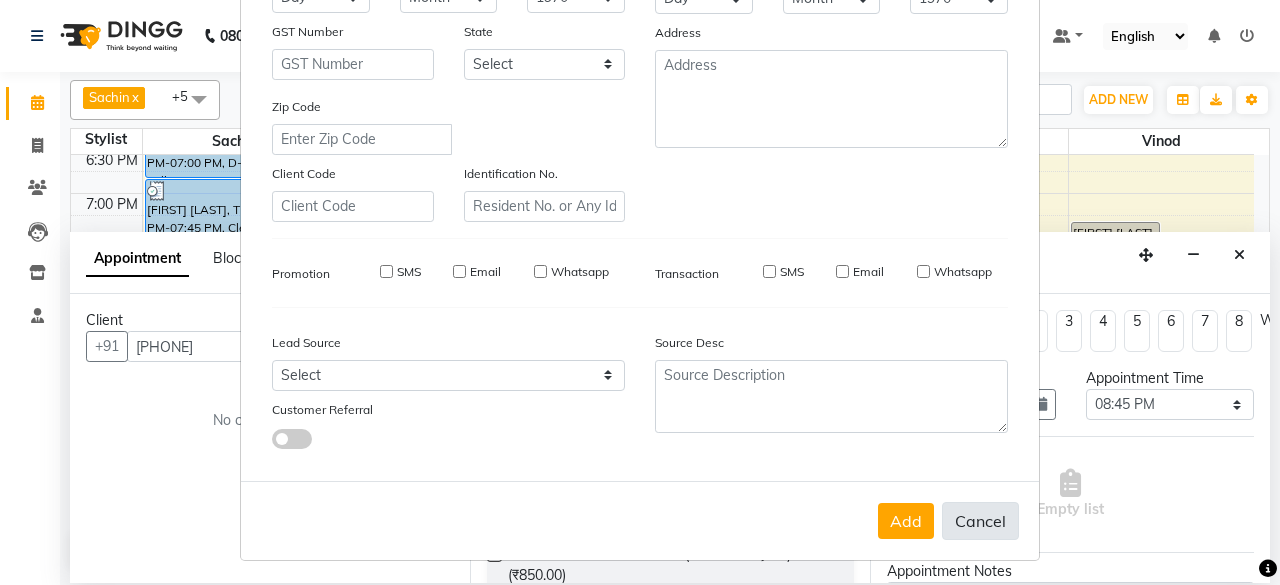 select 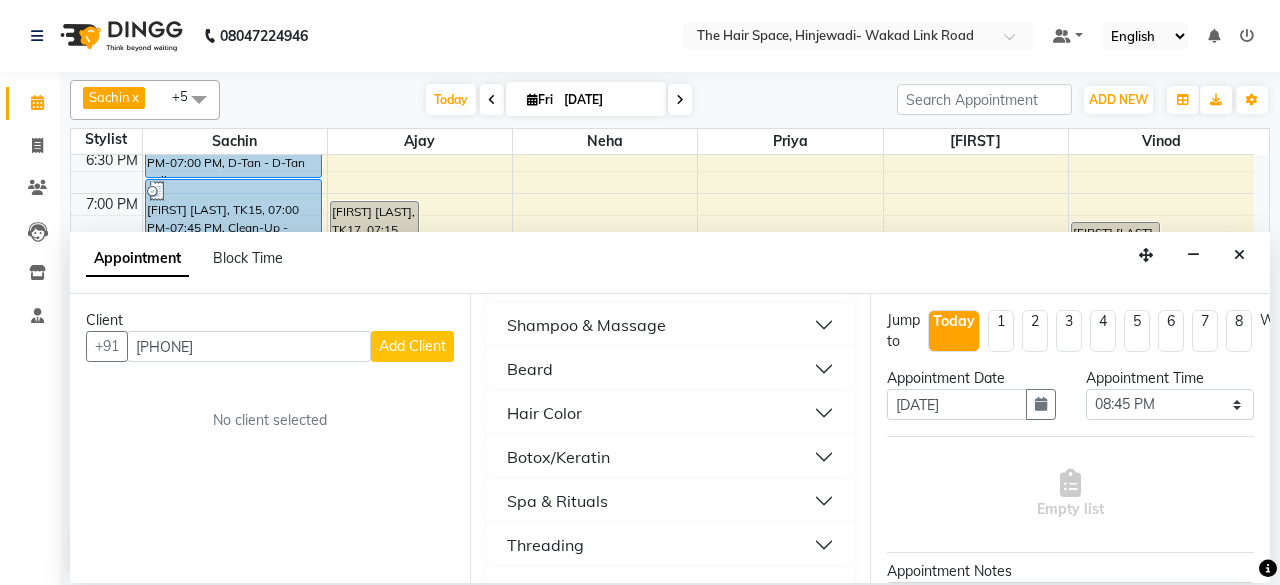 scroll, scrollTop: 700, scrollLeft: 0, axis: vertical 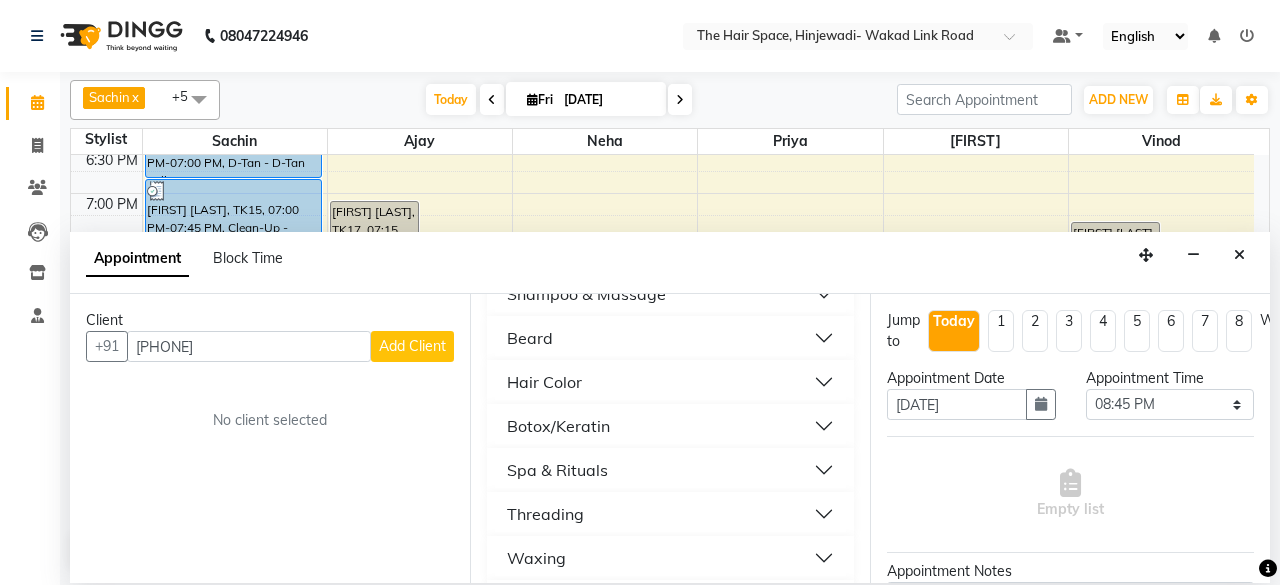 click on "Beard" at bounding box center (530, 338) 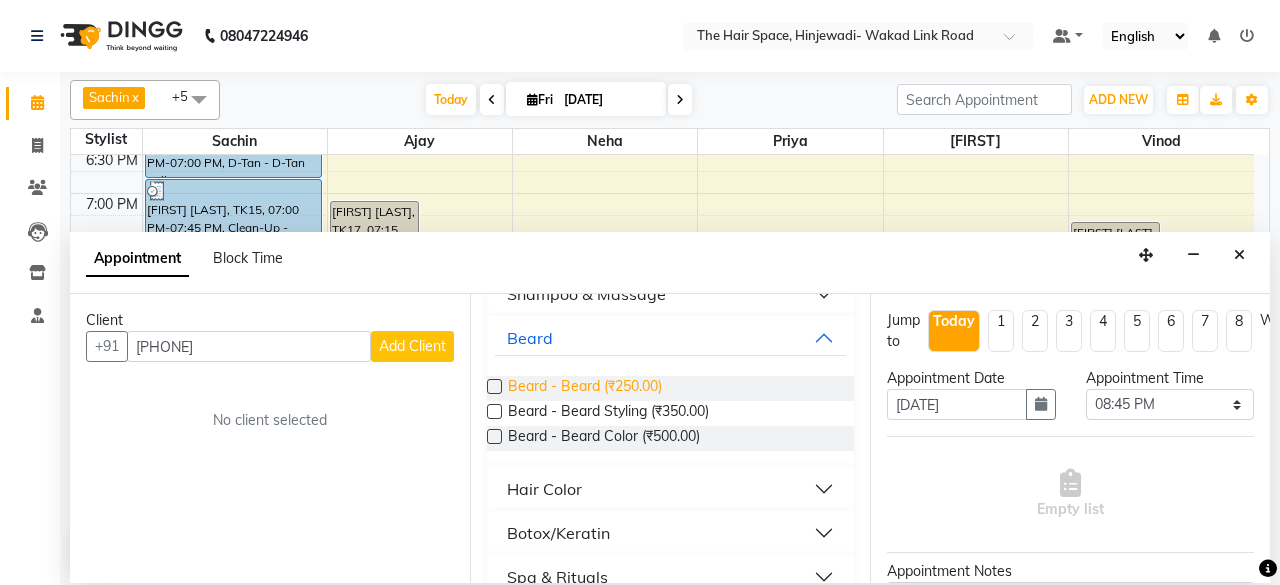 click on "Beard - Beard (₹250.00)" at bounding box center [585, 388] 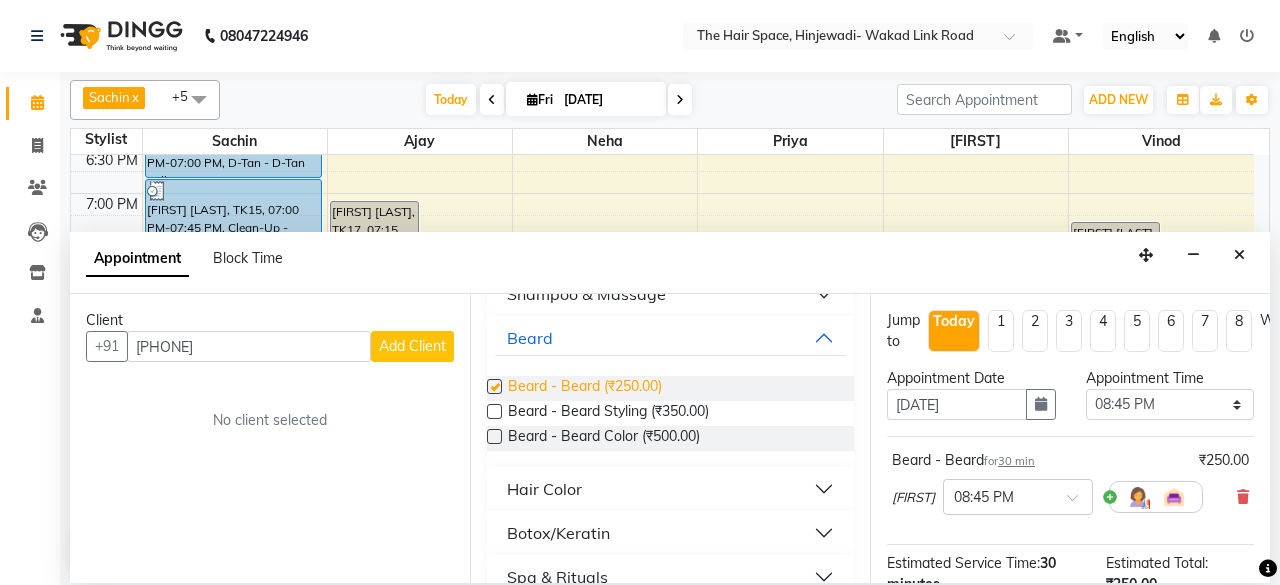checkbox on "false" 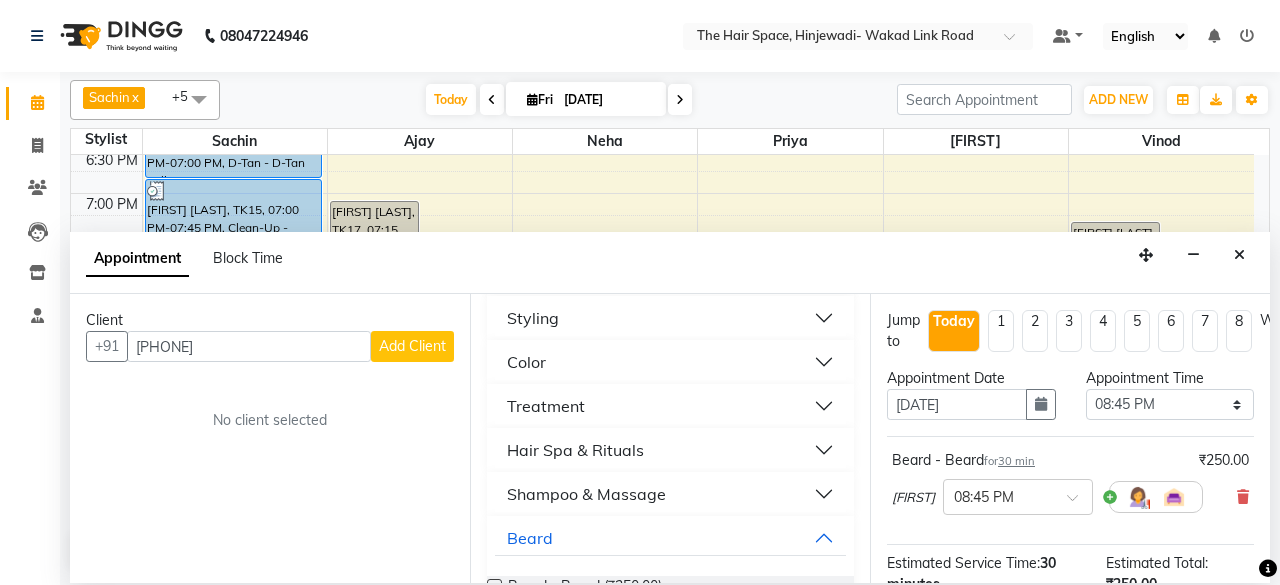 scroll, scrollTop: 300, scrollLeft: 0, axis: vertical 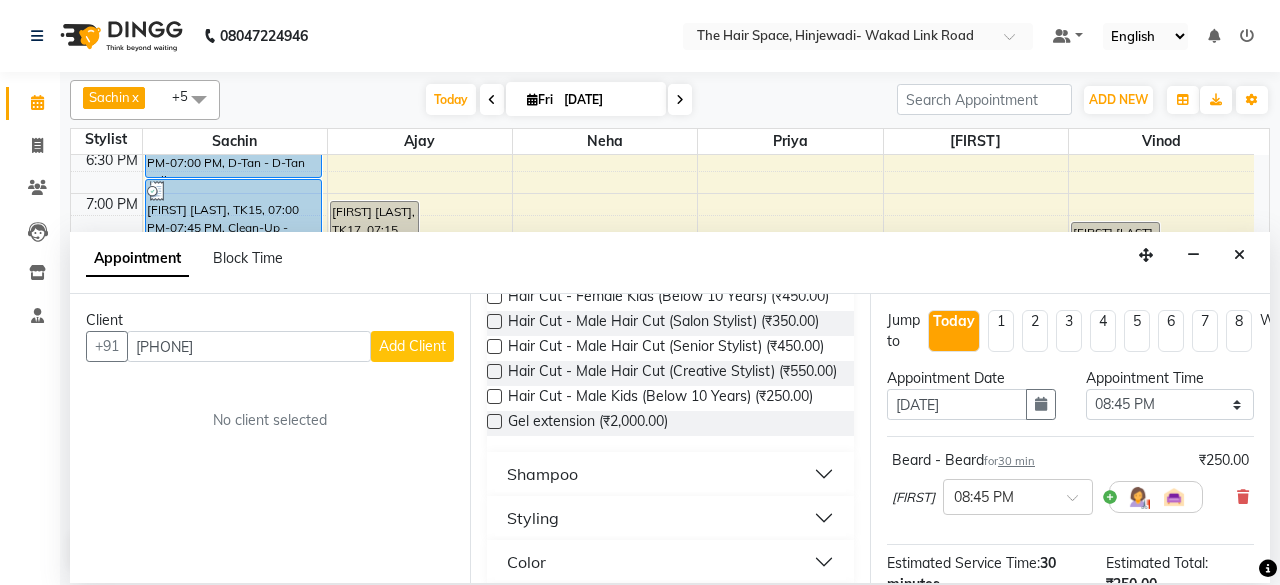 click on "Add Client" at bounding box center (412, 346) 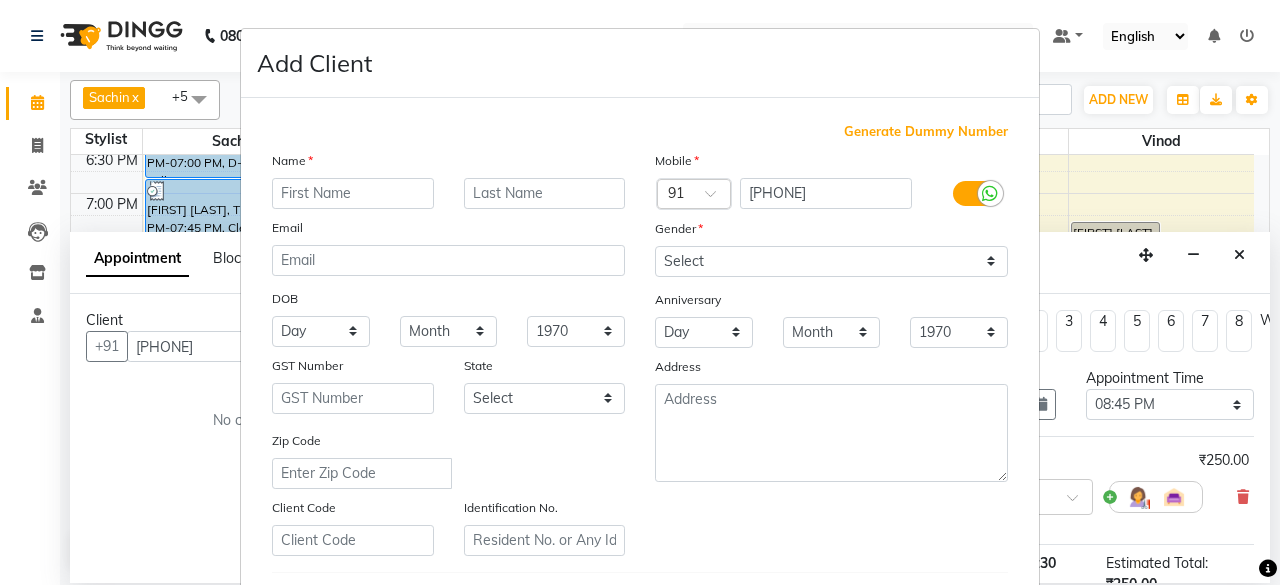 click at bounding box center (353, 193) 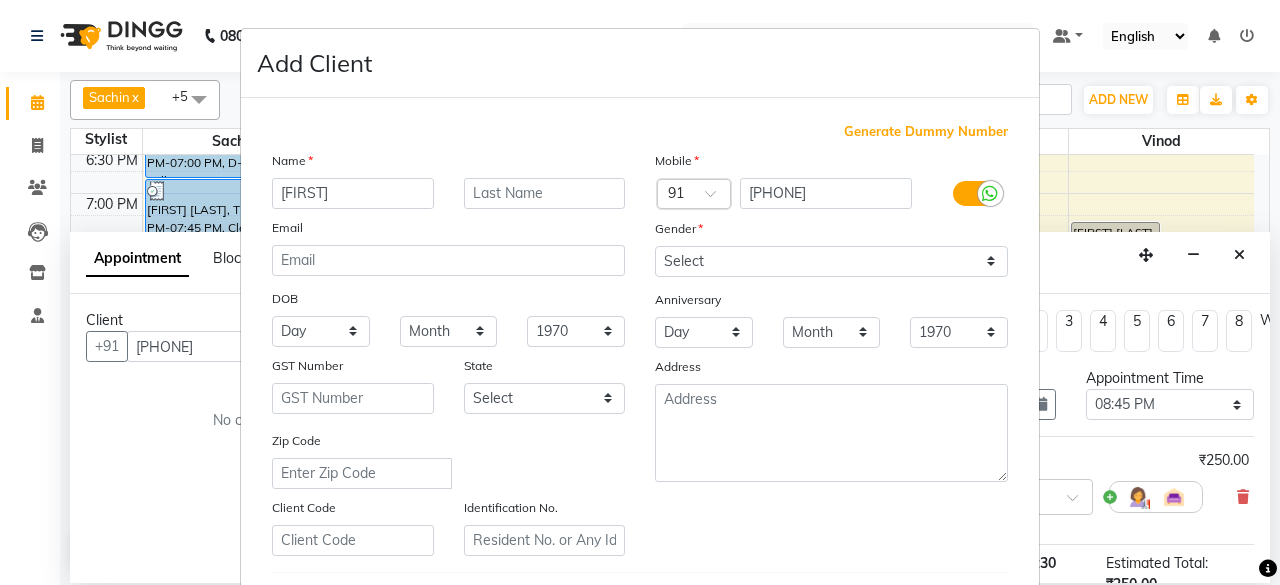 type on "thirumaleshwar" 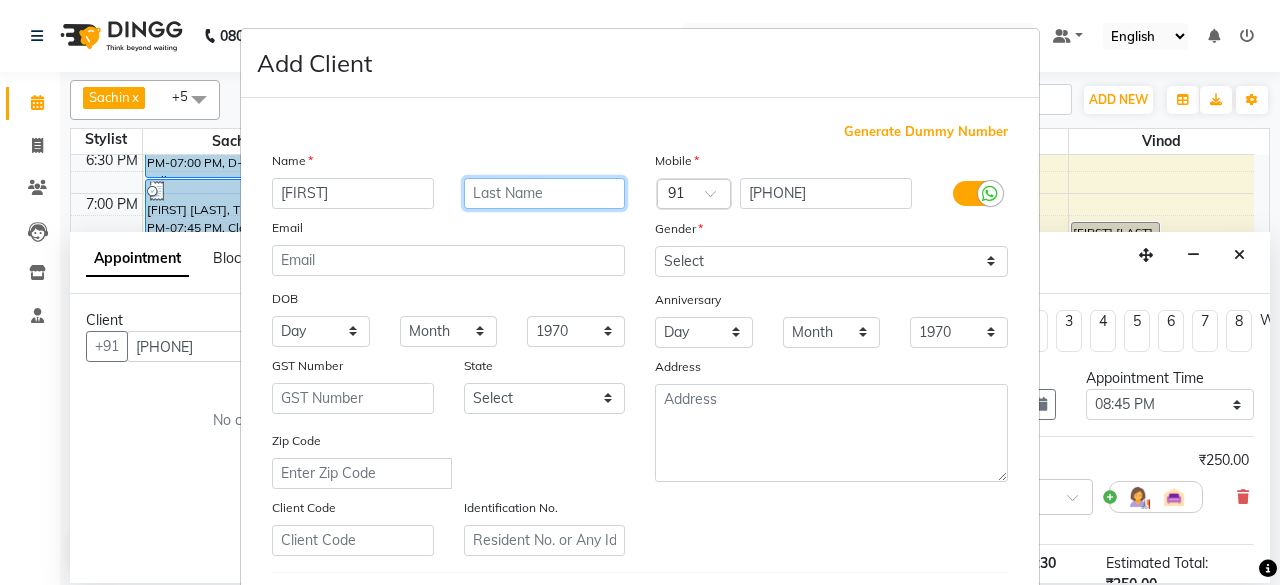 click at bounding box center [545, 193] 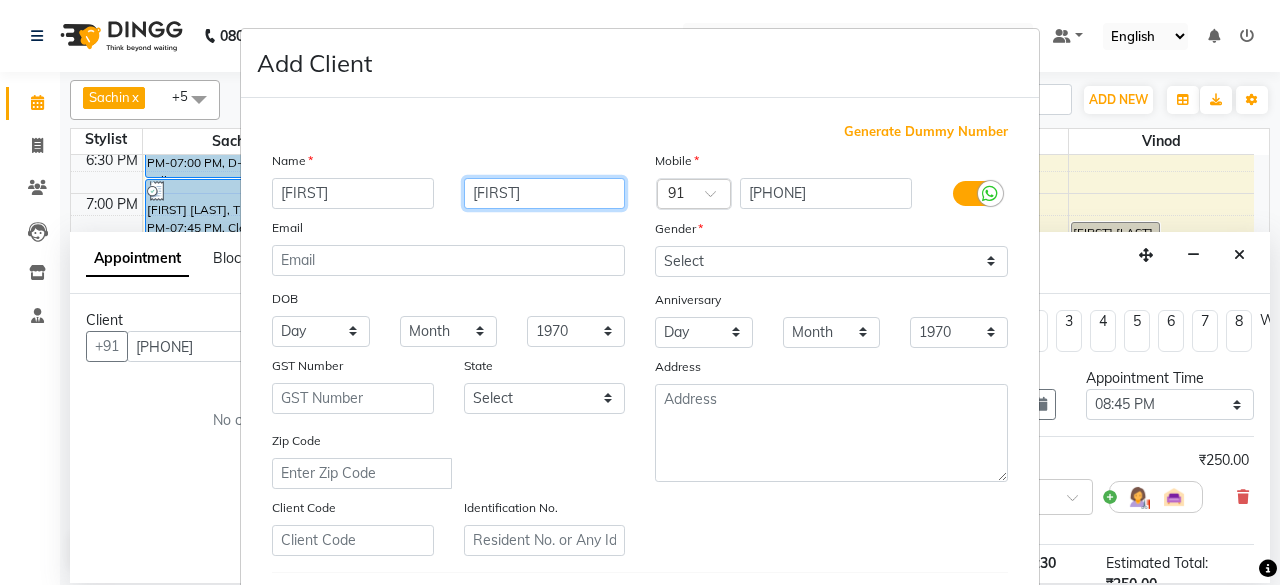 type on "pogaku" 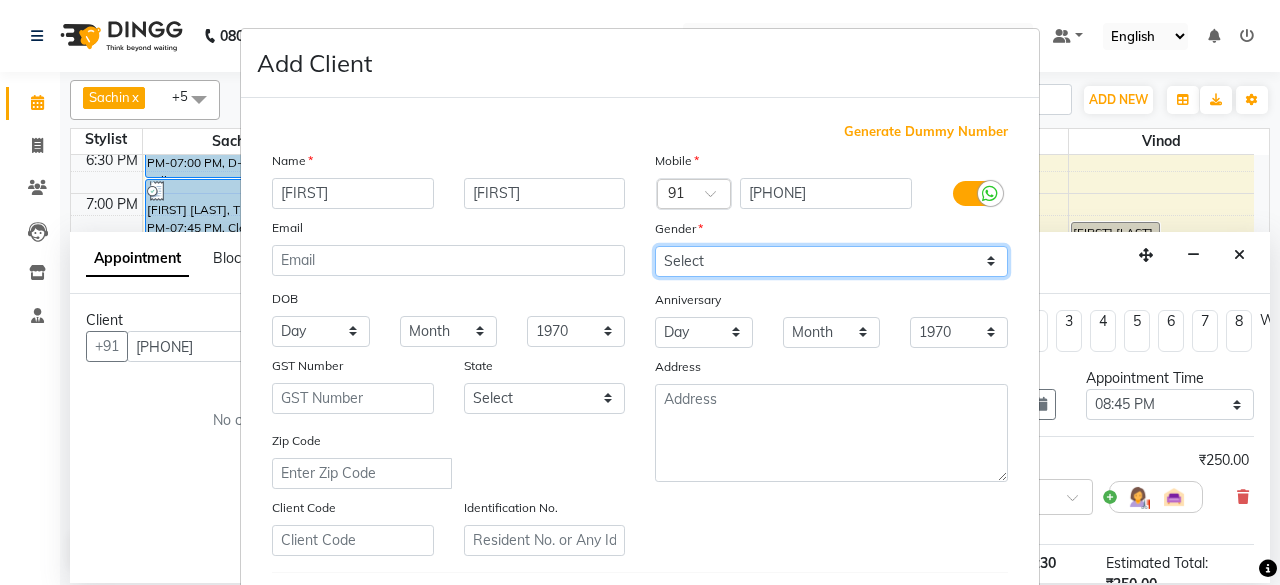 click on "Select Male Female Other Prefer Not To Say" at bounding box center [831, 261] 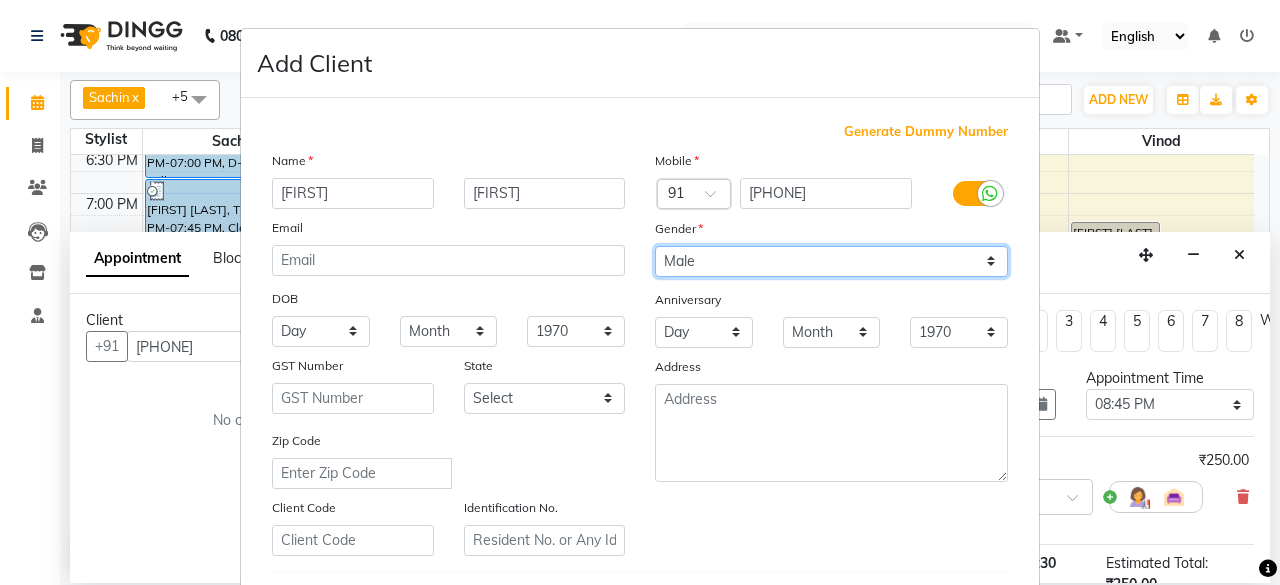 click on "Select Male Female Other Prefer Not To Say" at bounding box center [831, 261] 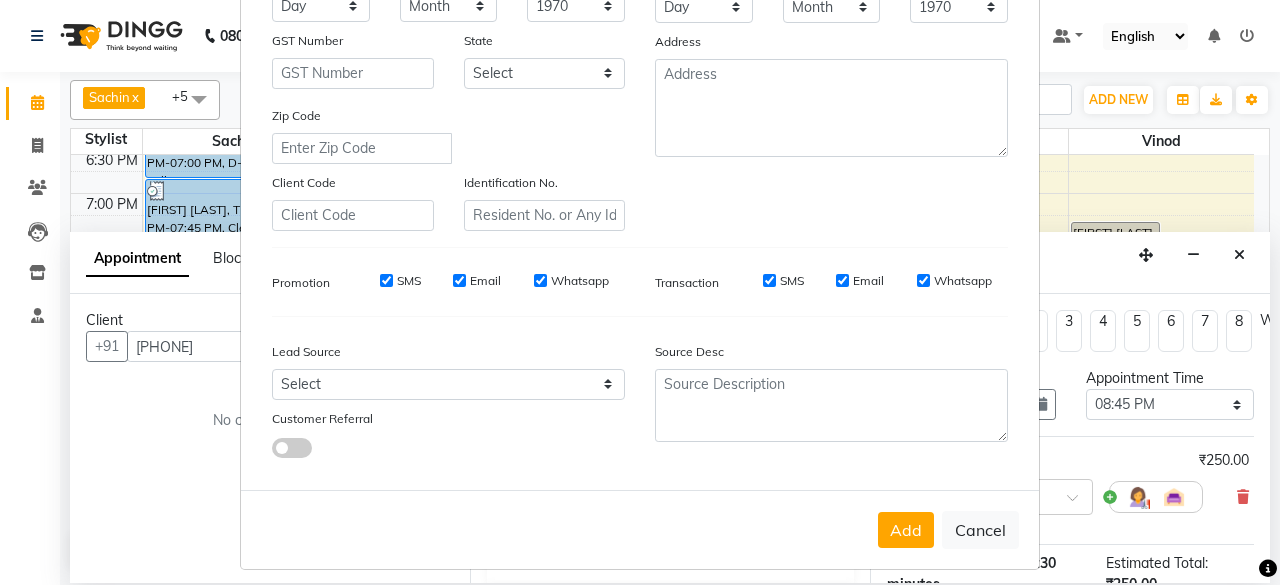 scroll, scrollTop: 334, scrollLeft: 0, axis: vertical 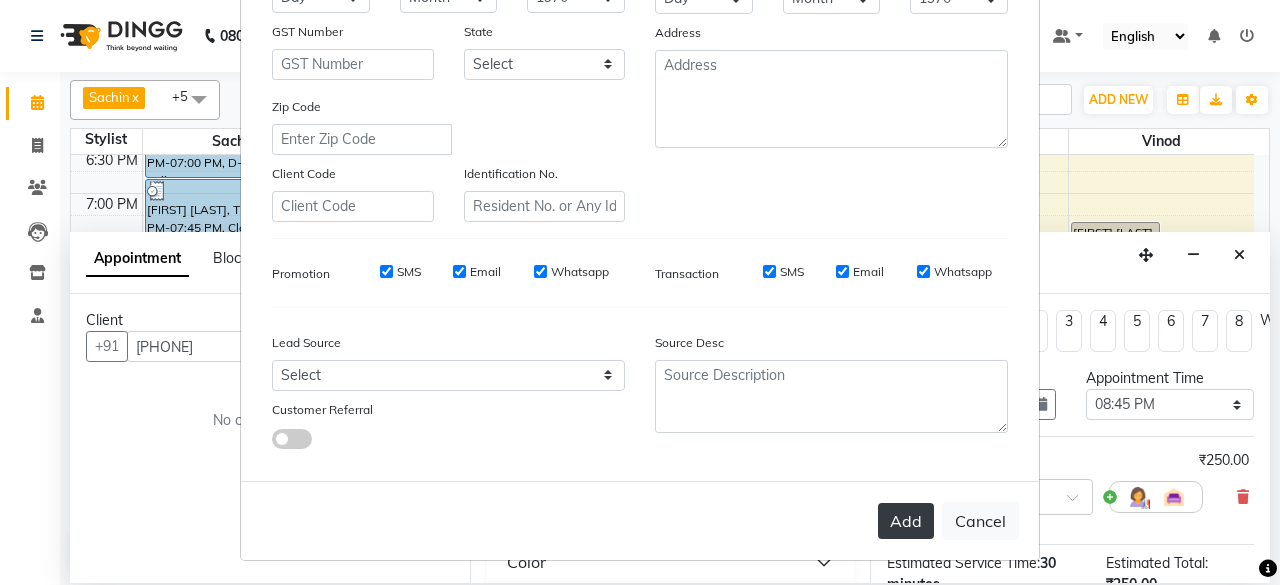 click on "Add" at bounding box center [906, 521] 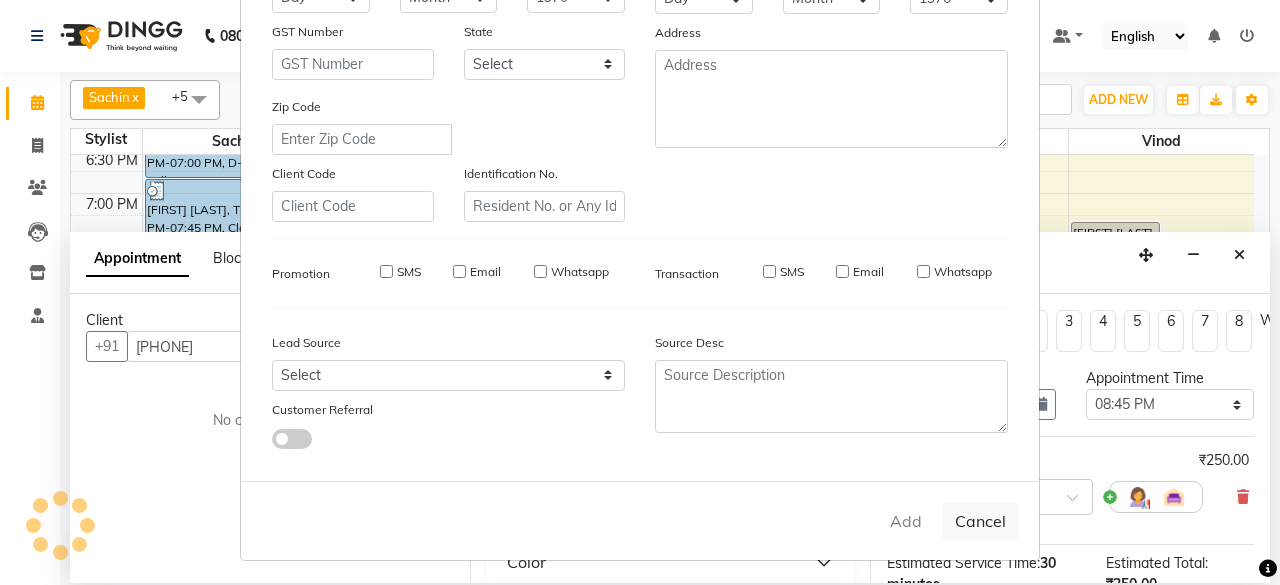 type 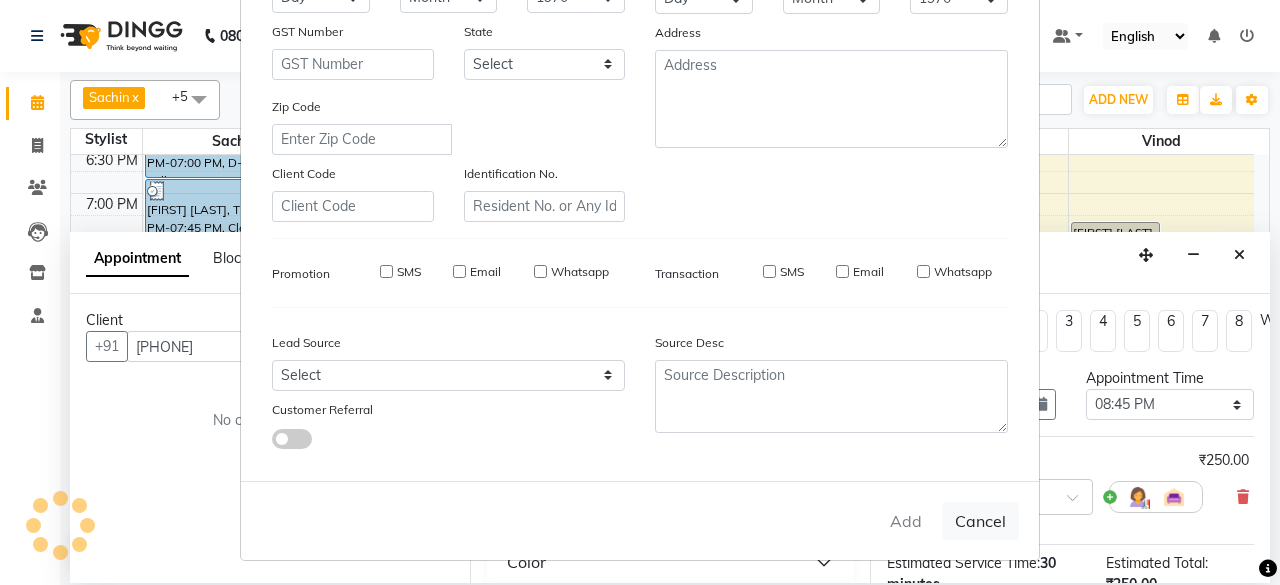 type 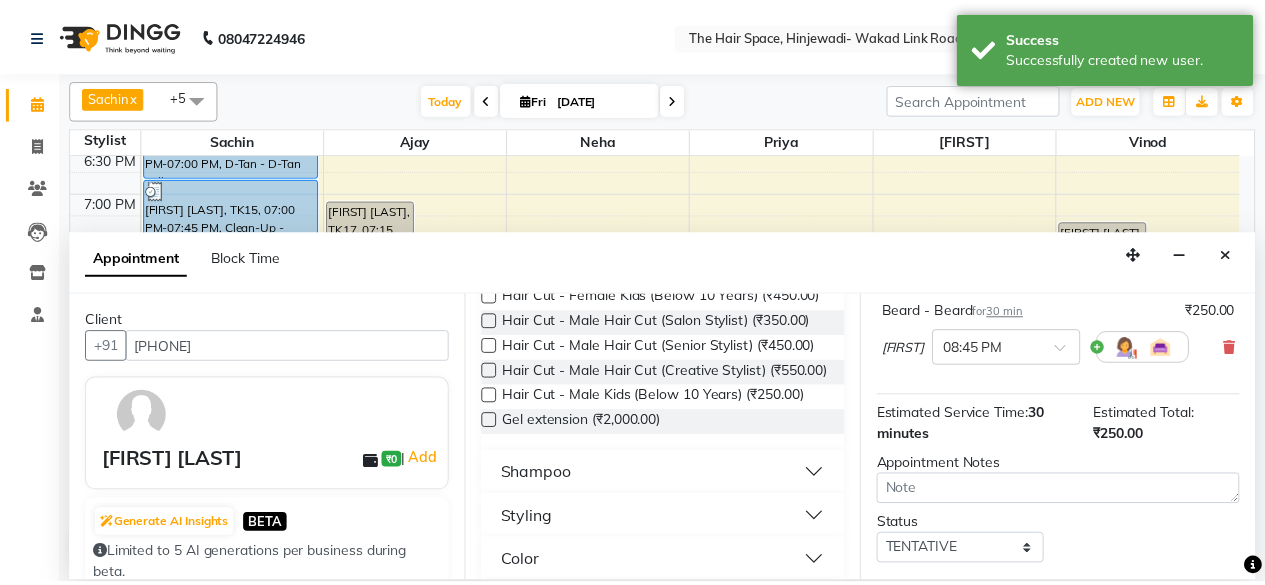 scroll, scrollTop: 272, scrollLeft: 0, axis: vertical 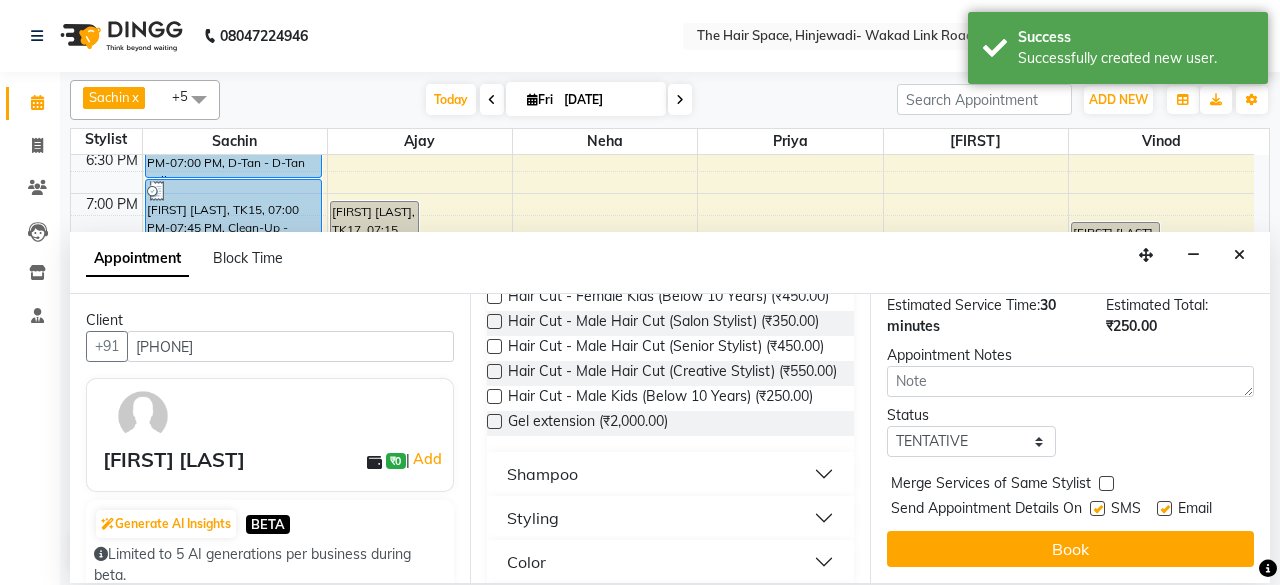 click at bounding box center (1097, 508) 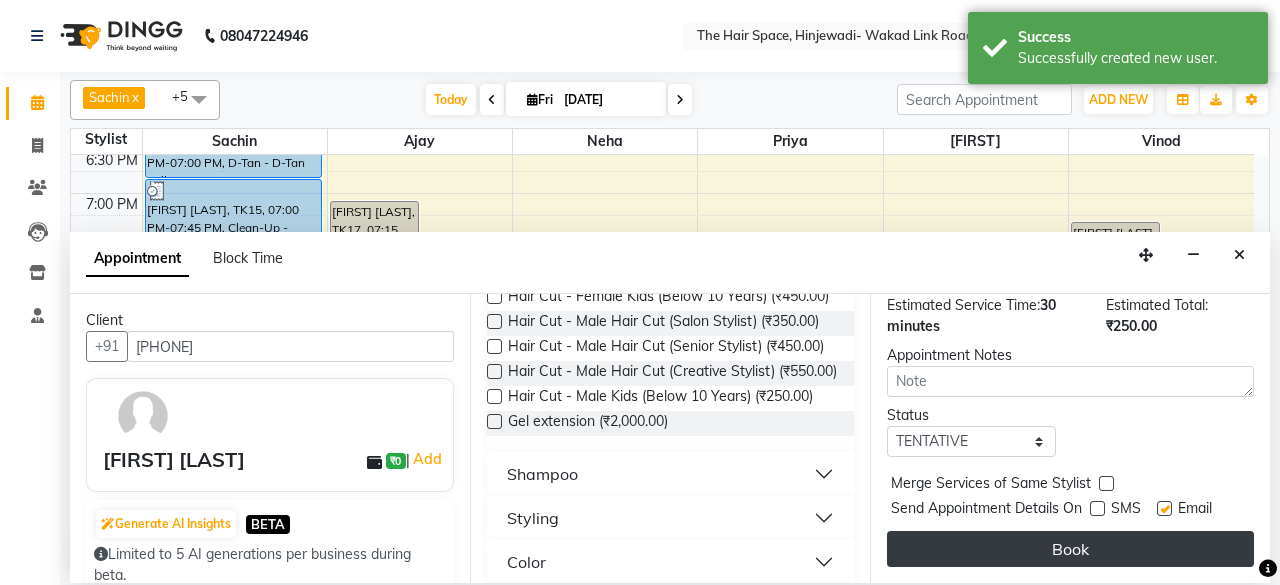 drag, startPoint x: 1100, startPoint y: 507, endPoint x: 1094, endPoint y: 530, distance: 23.769728 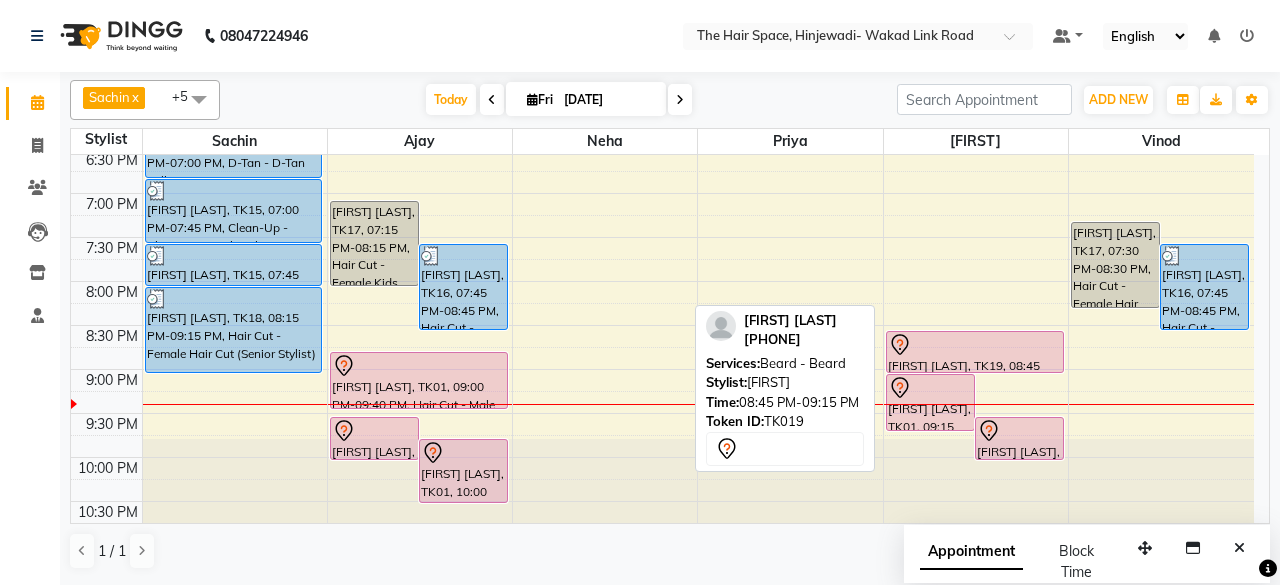 click at bounding box center [975, 345] 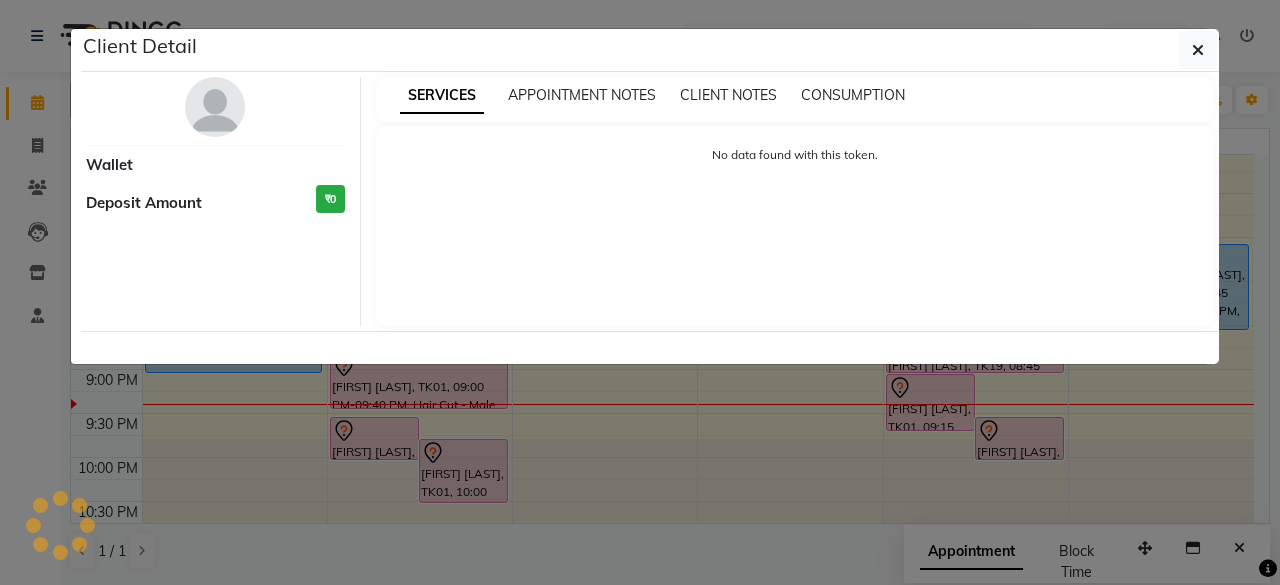select on "7" 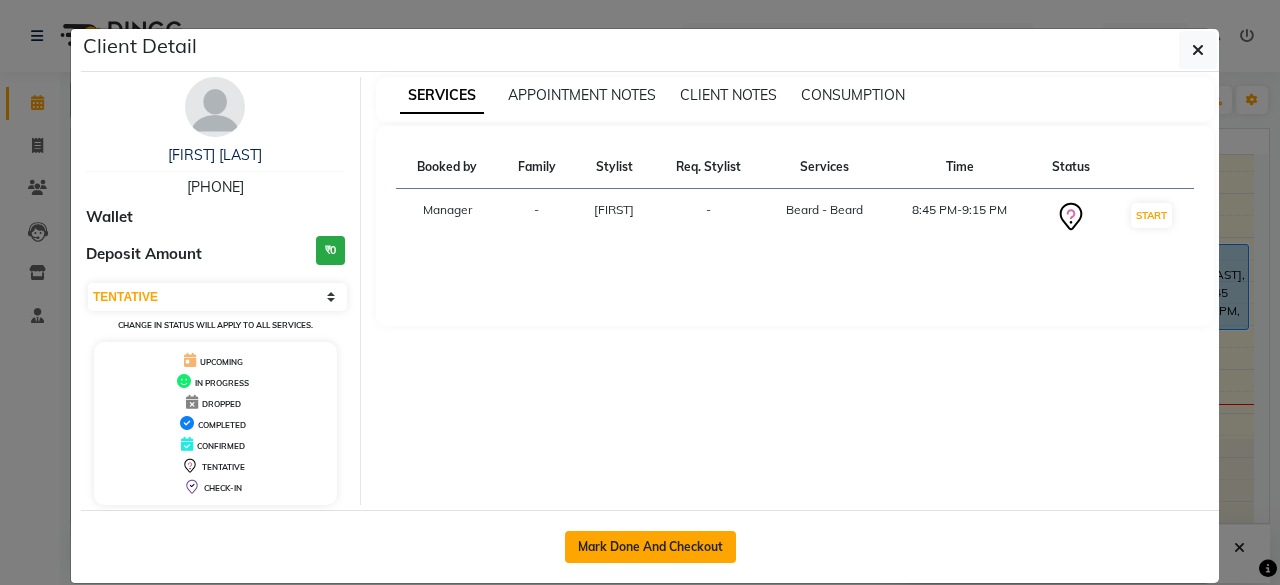 click on "Mark Done And Checkout" 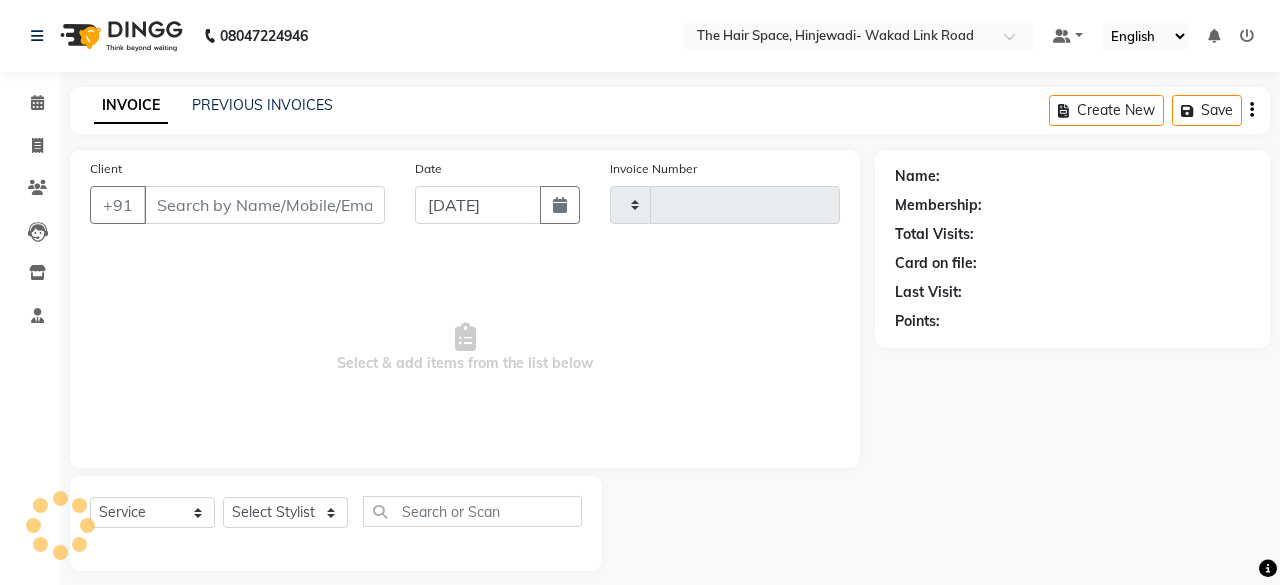 type on "1665" 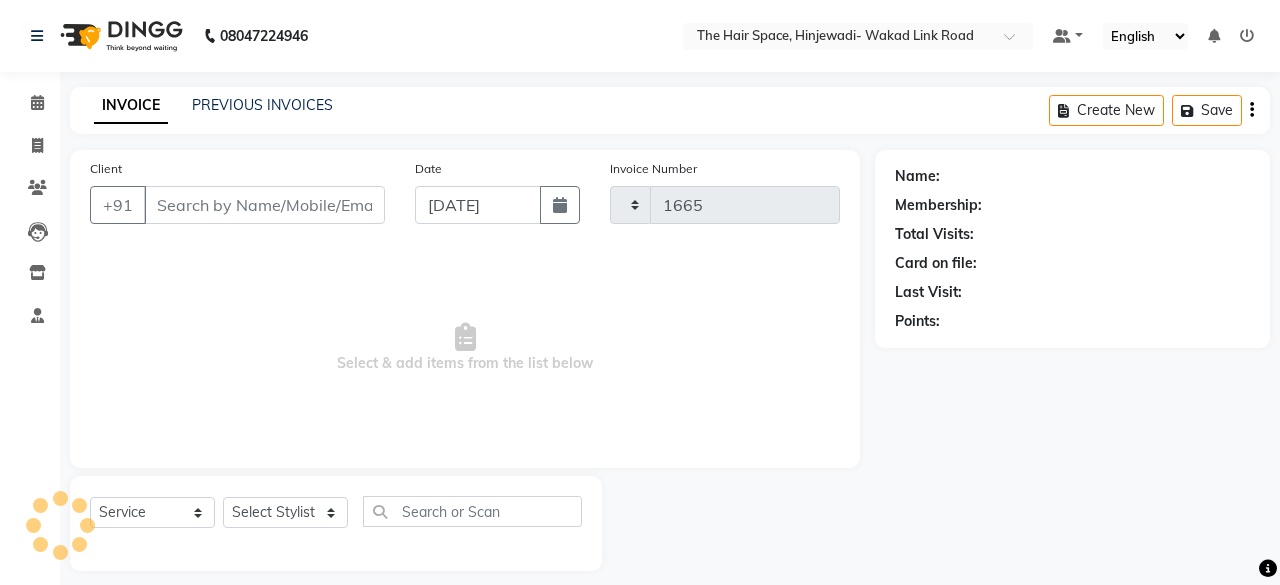select on "6697" 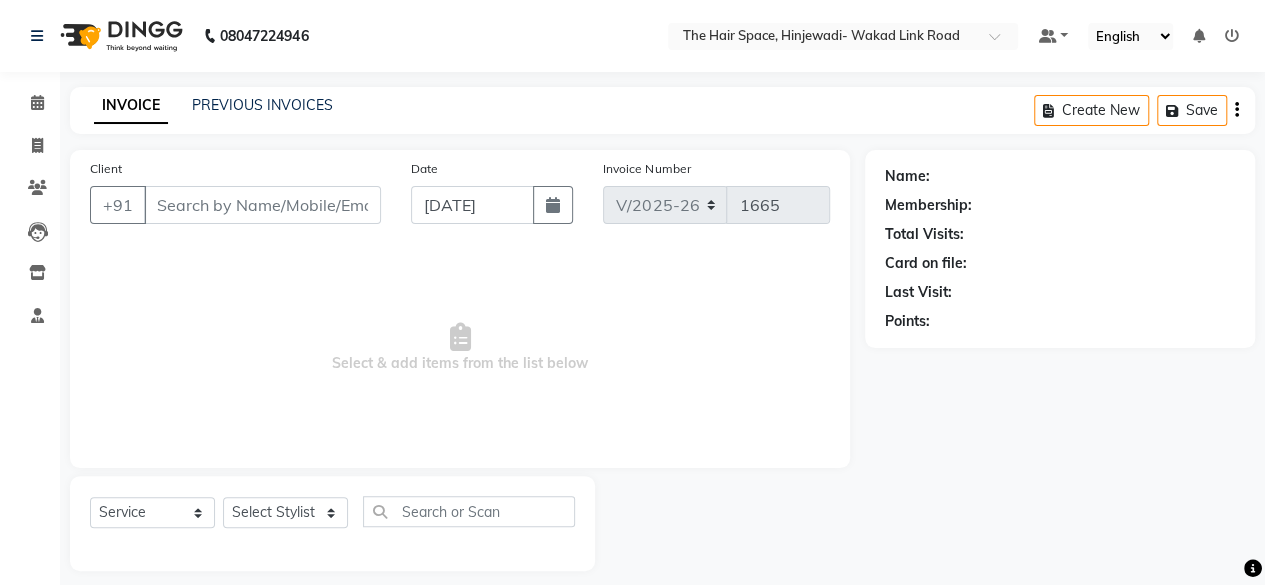 type on "9960874566" 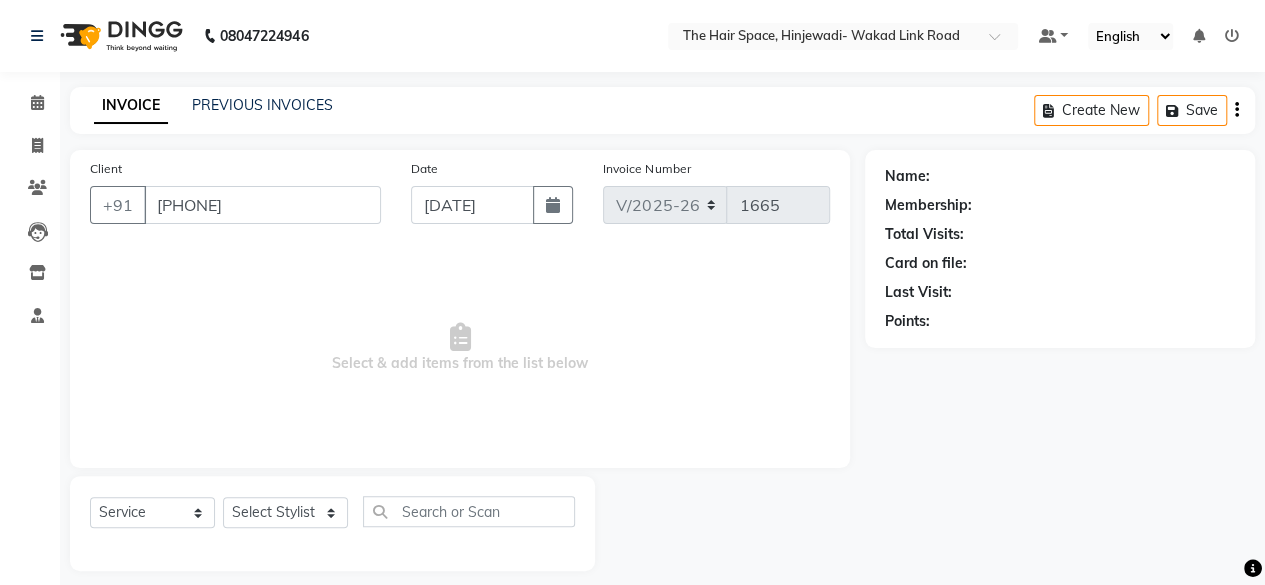 select on "84666" 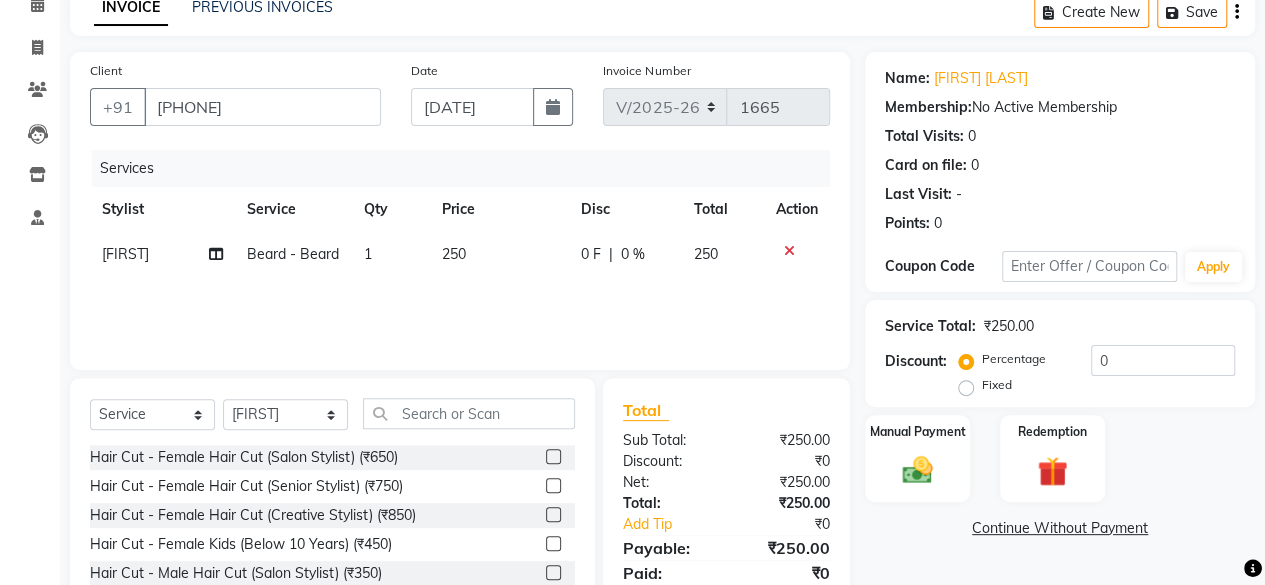 scroll, scrollTop: 200, scrollLeft: 0, axis: vertical 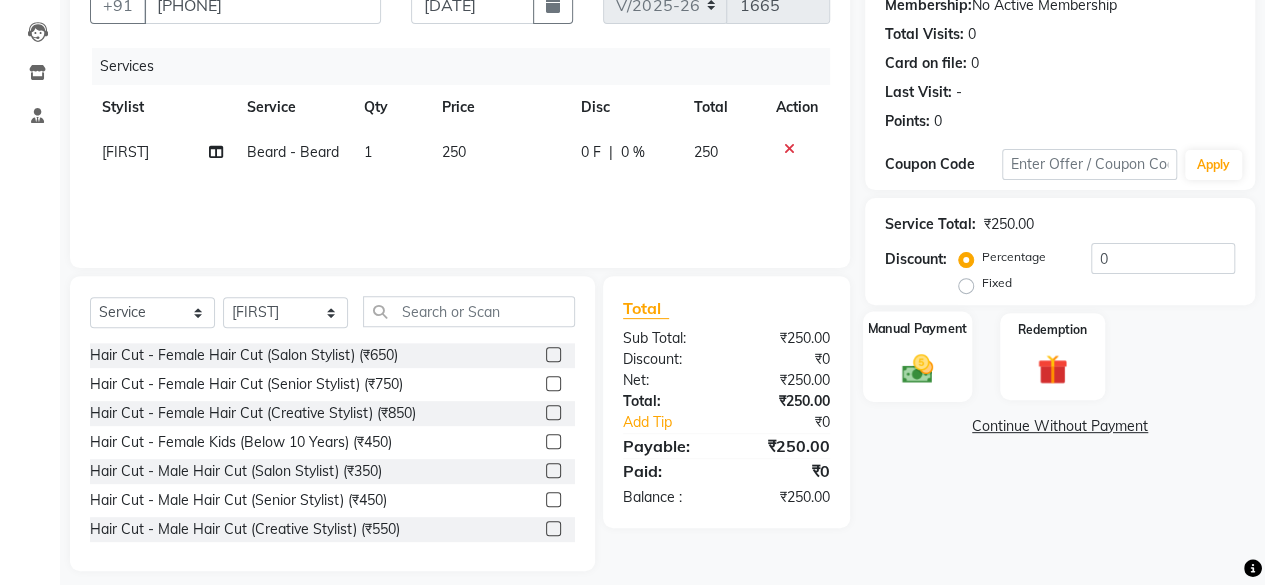 click 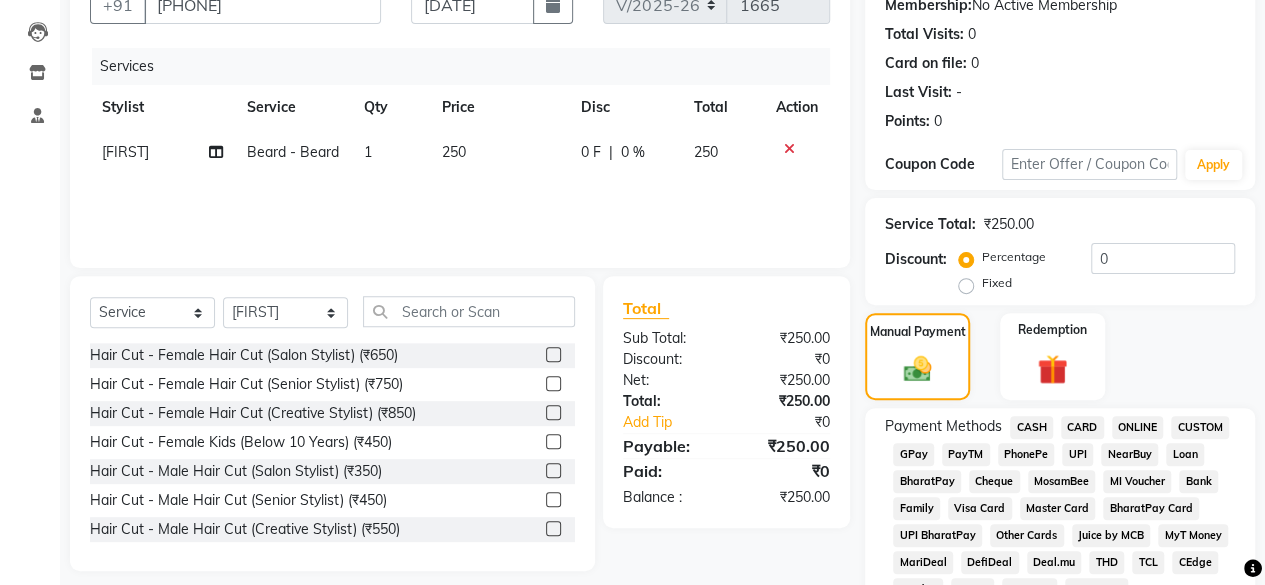 click on "GPay" 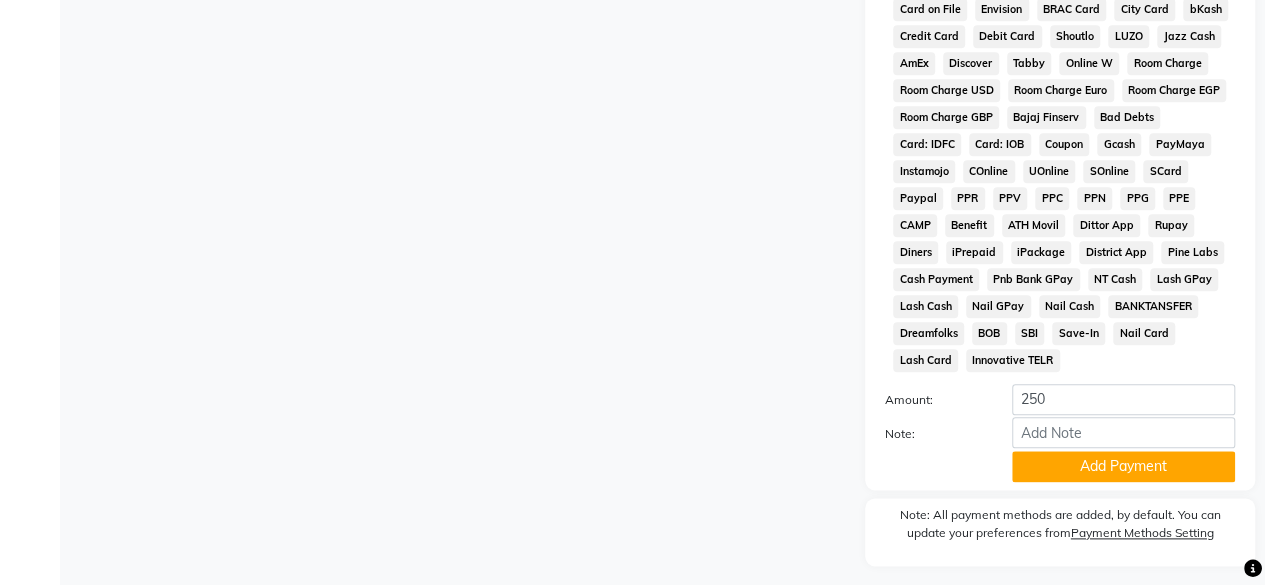 scroll, scrollTop: 999, scrollLeft: 0, axis: vertical 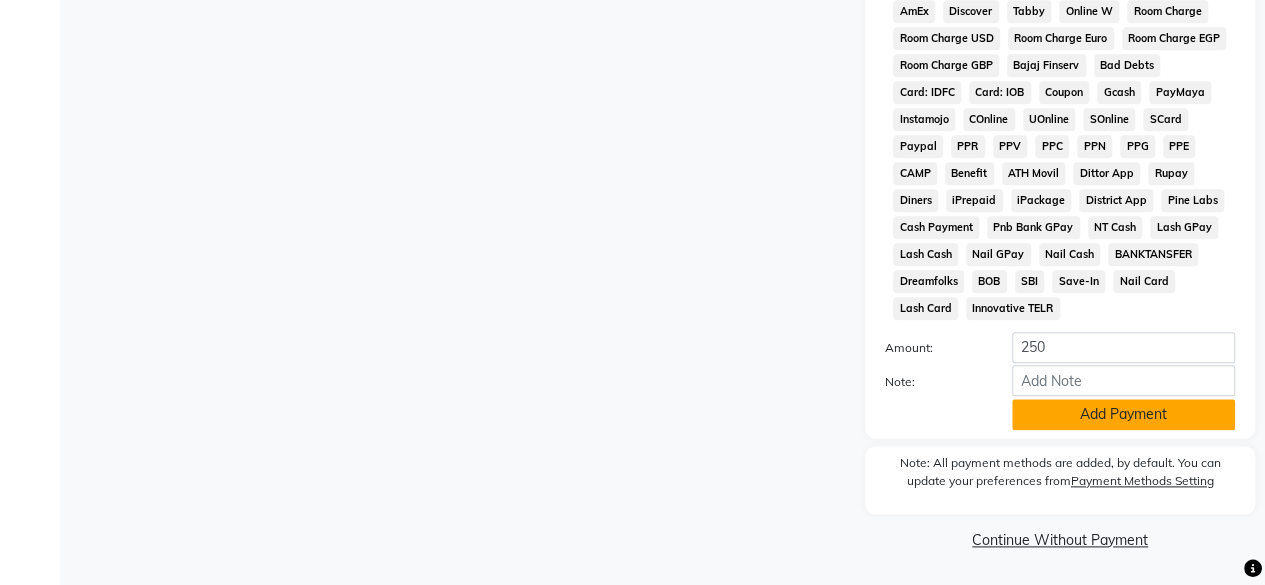 click on "Add Payment" 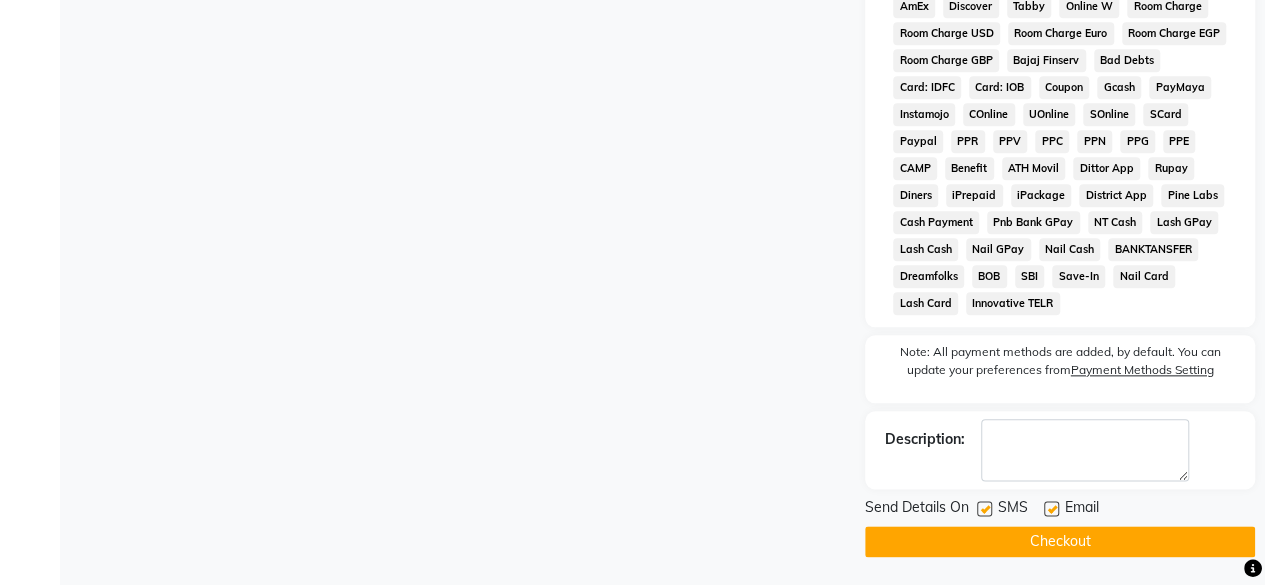 click 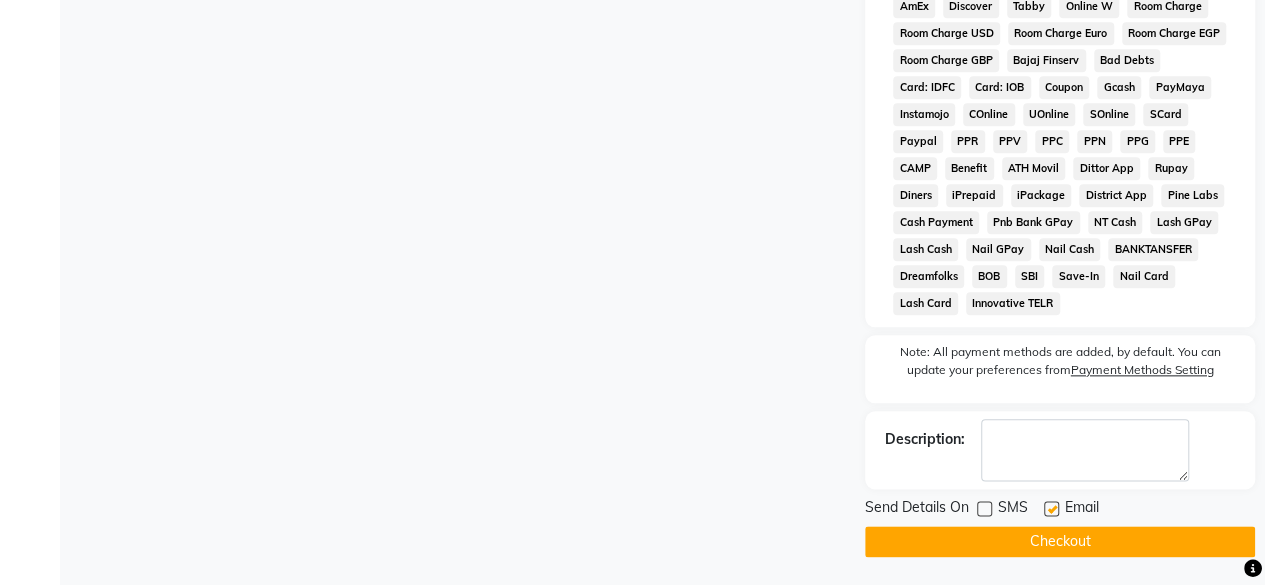 click on "Checkout" 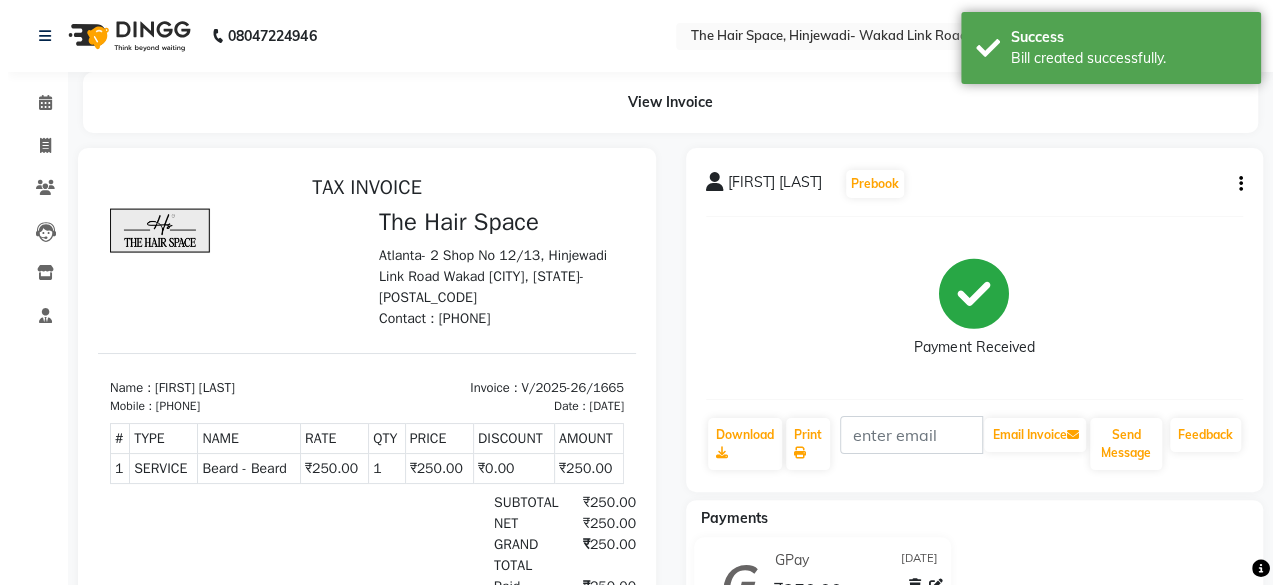 scroll, scrollTop: 0, scrollLeft: 0, axis: both 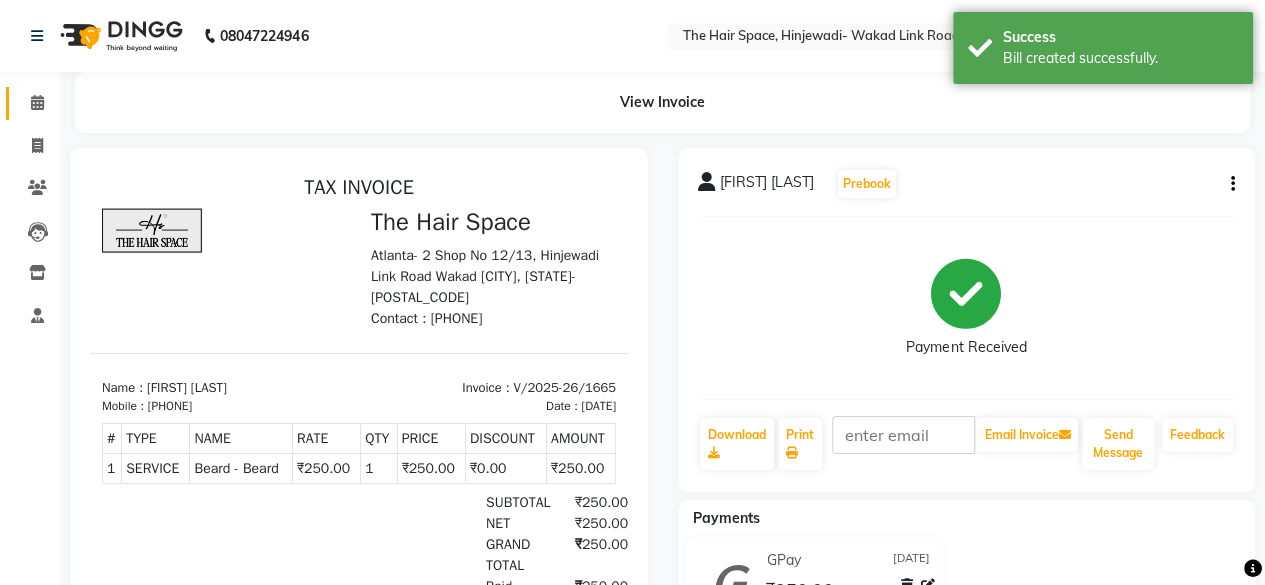 click on "Calendar" 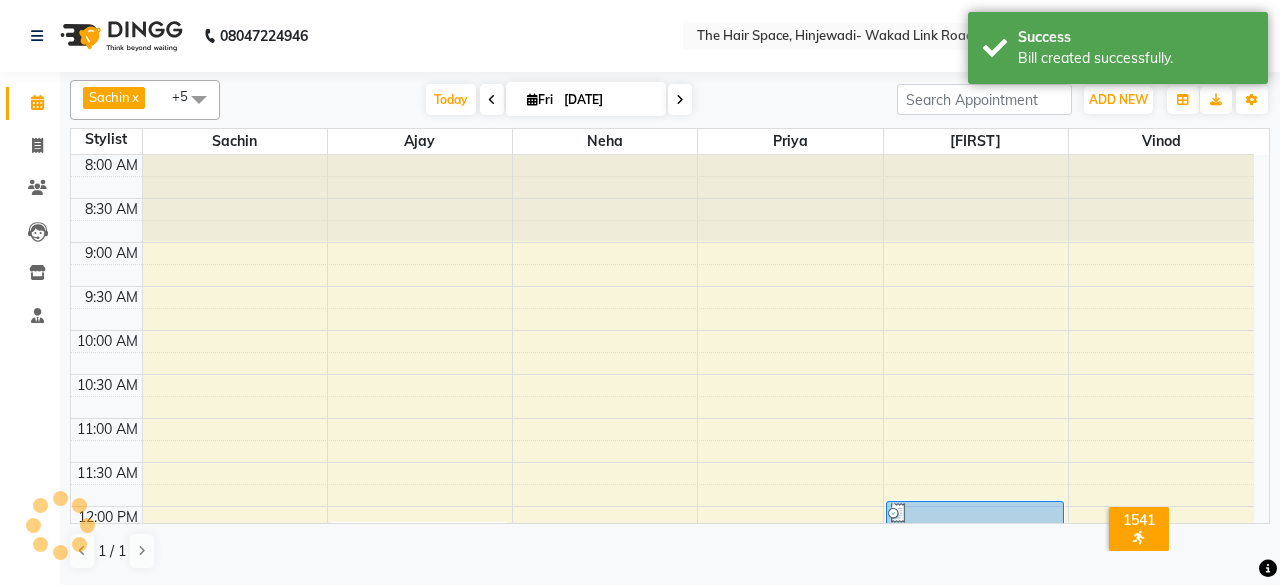 scroll, scrollTop: 930, scrollLeft: 0, axis: vertical 